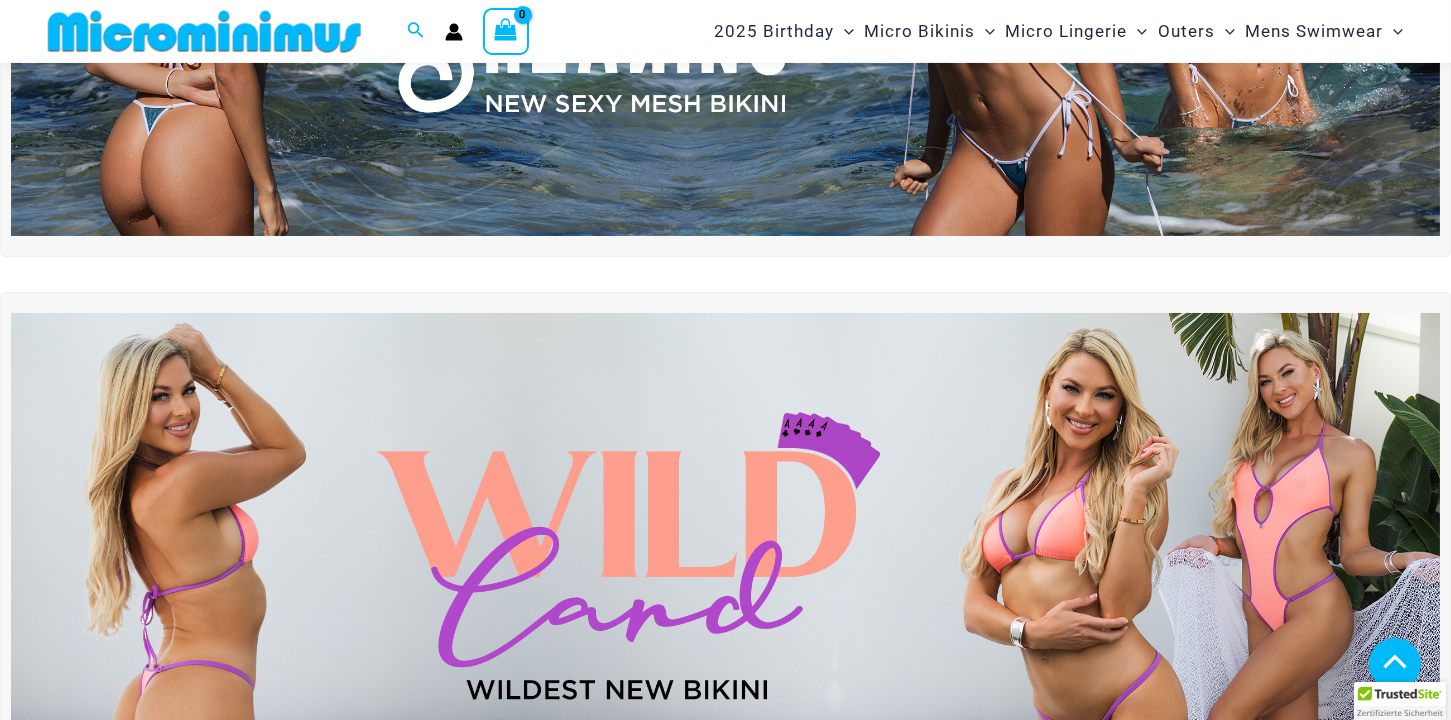 scroll, scrollTop: 550, scrollLeft: 0, axis: vertical 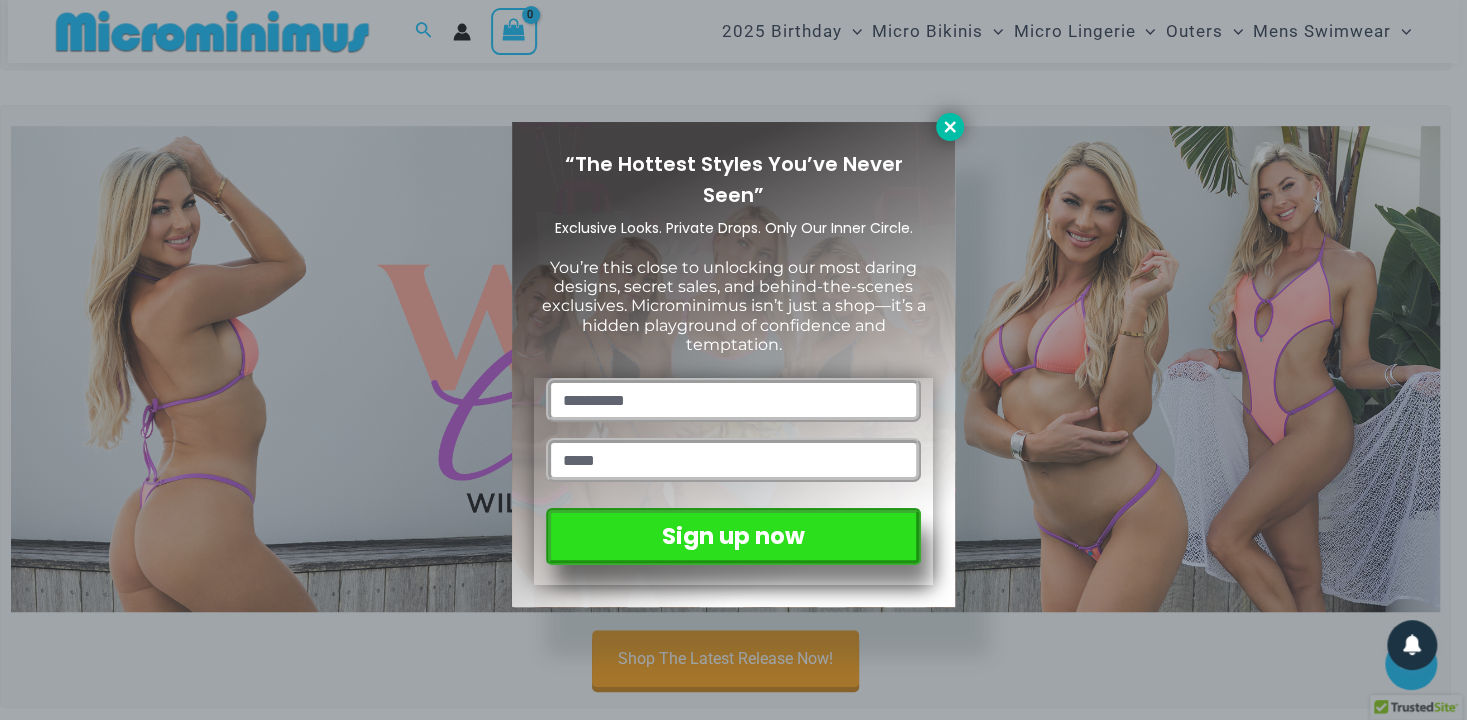click 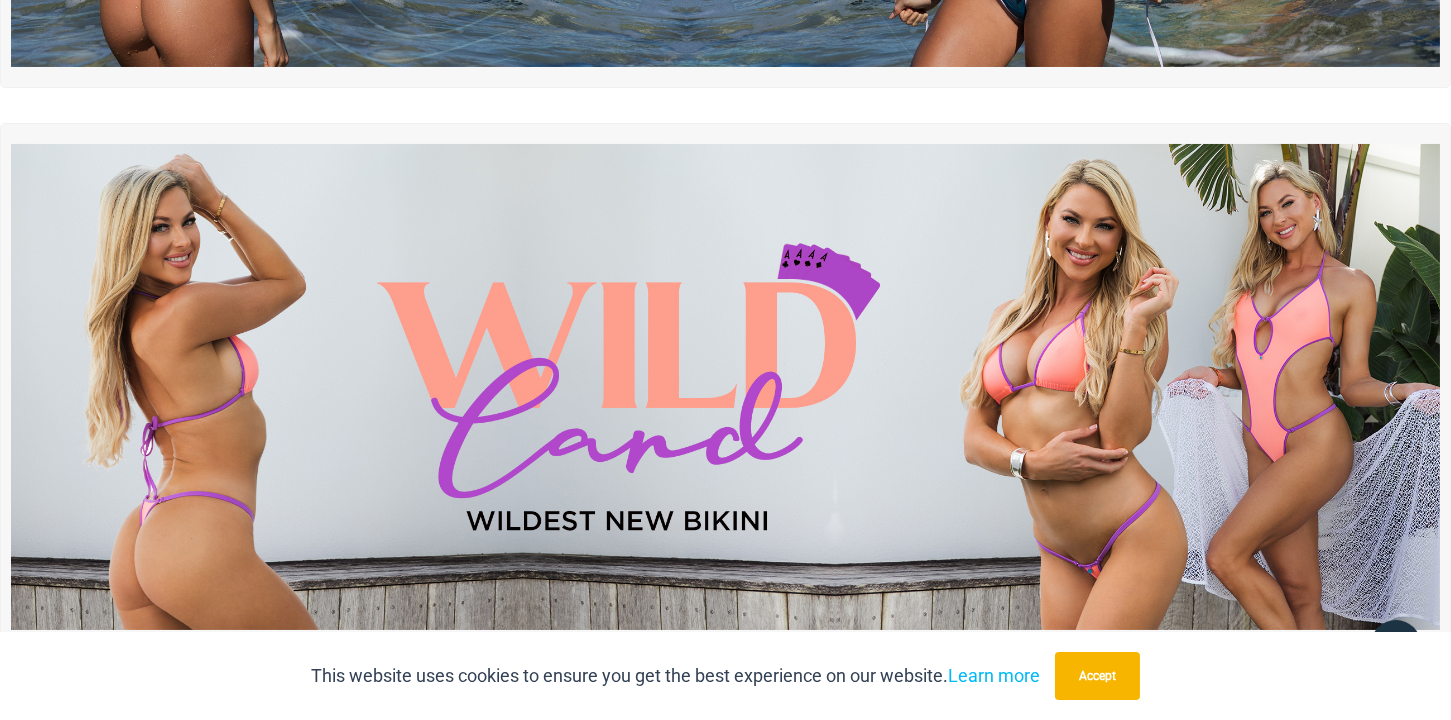 scroll, scrollTop: 0, scrollLeft: 0, axis: both 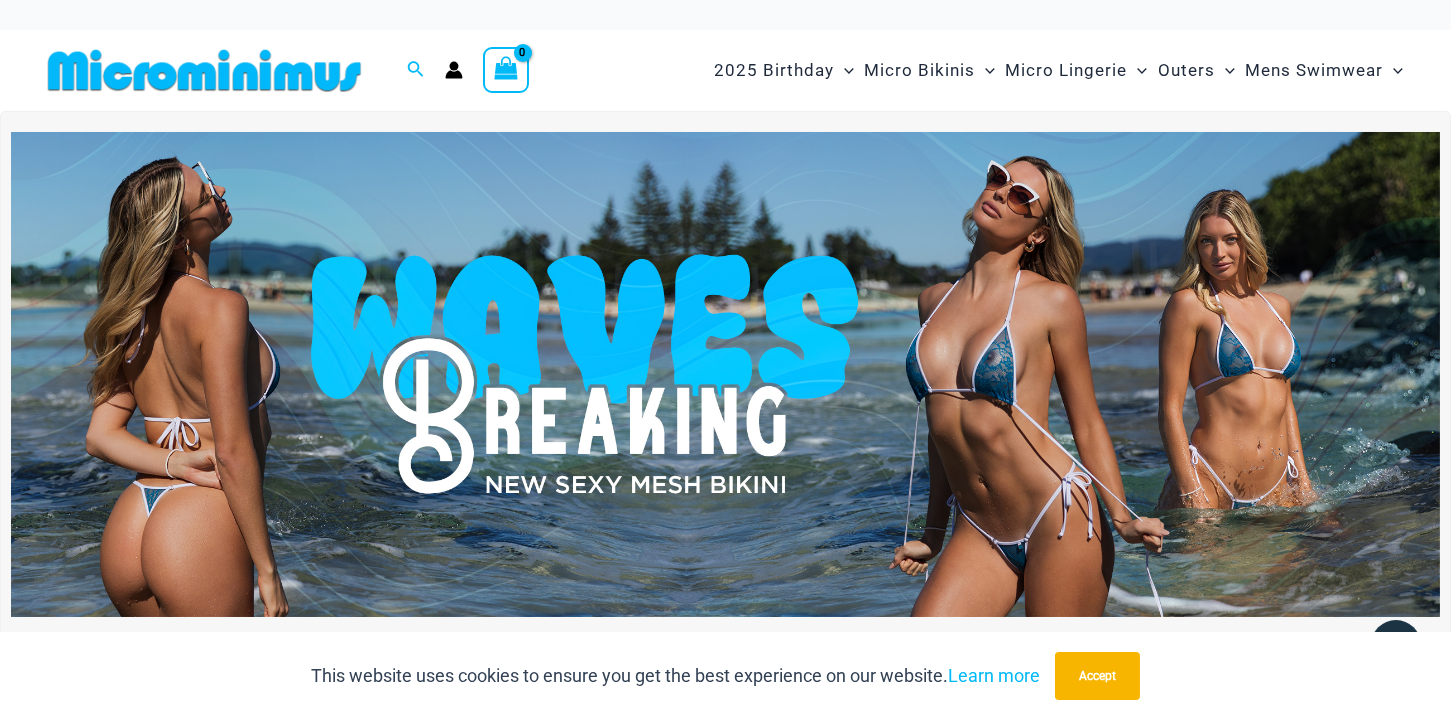 click at bounding box center [725, 375] 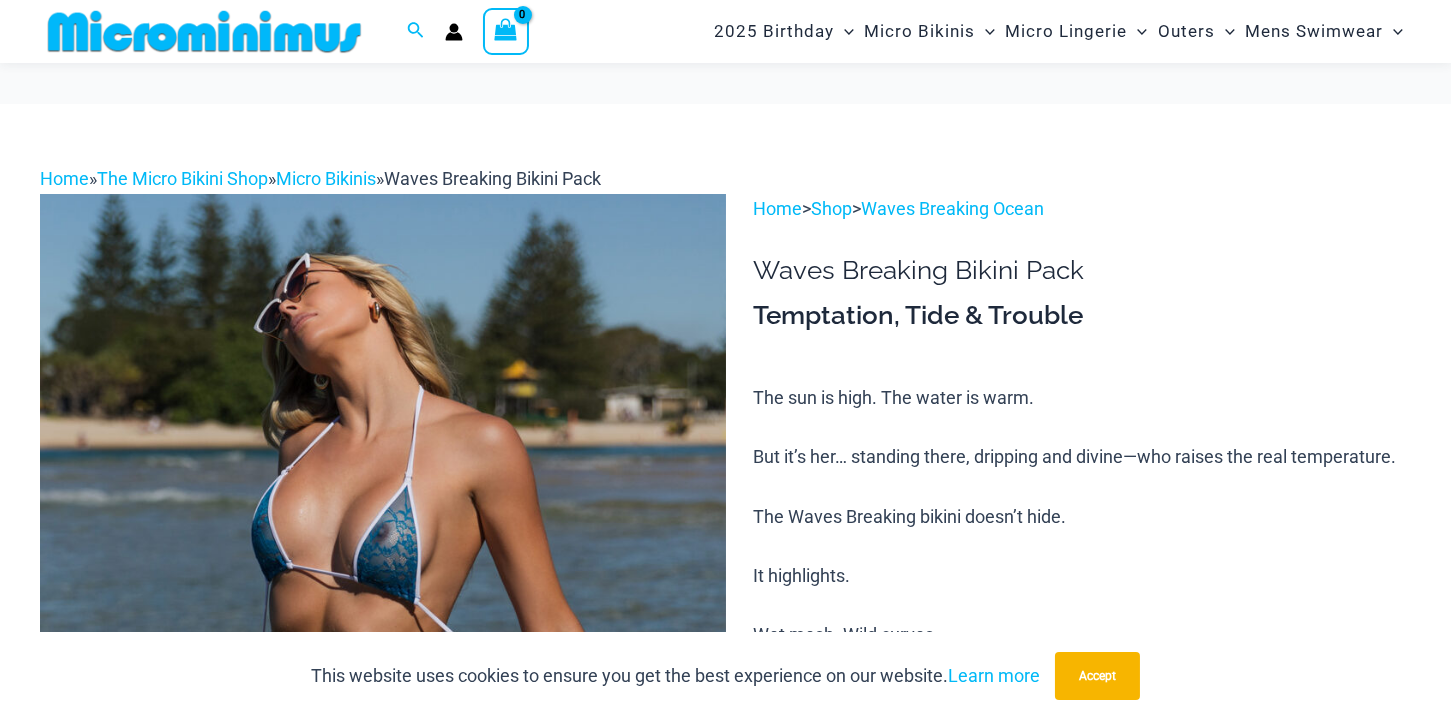 scroll, scrollTop: 330, scrollLeft: 0, axis: vertical 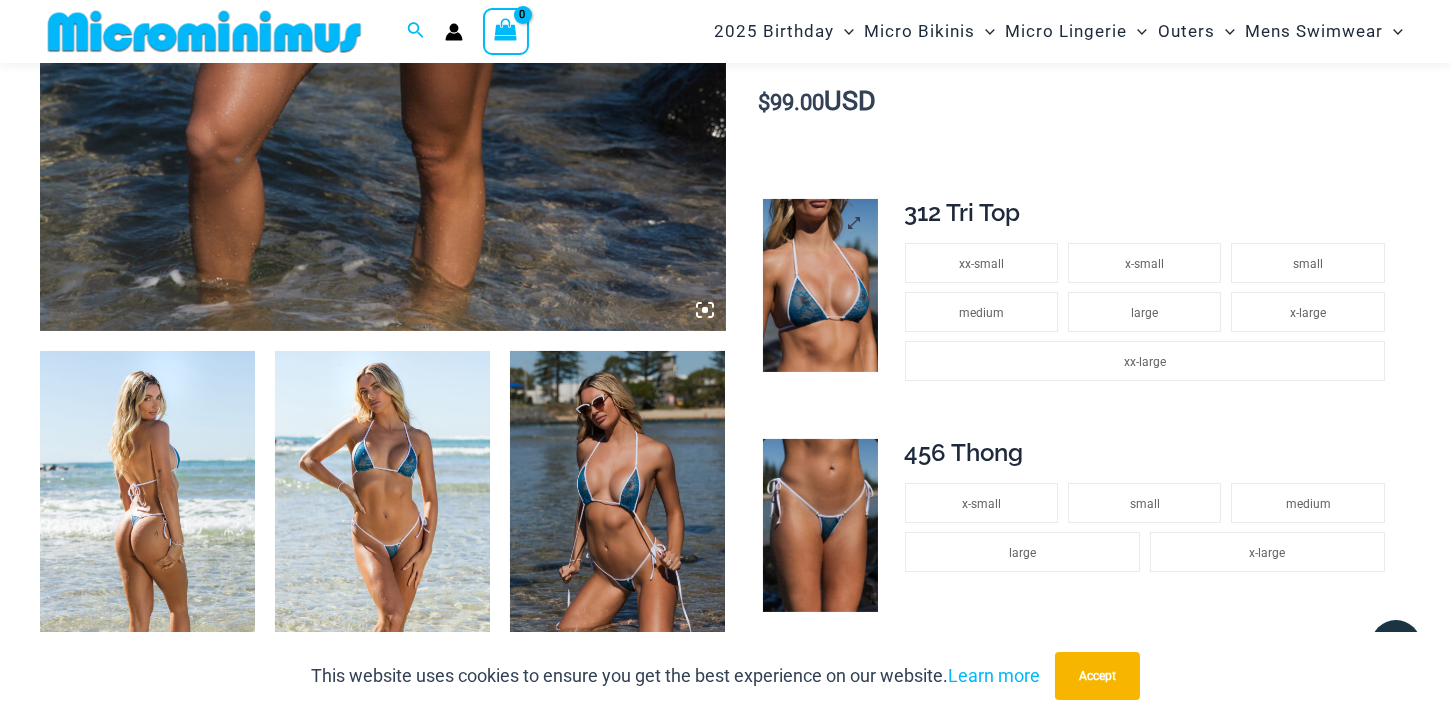 click at bounding box center [820, 285] 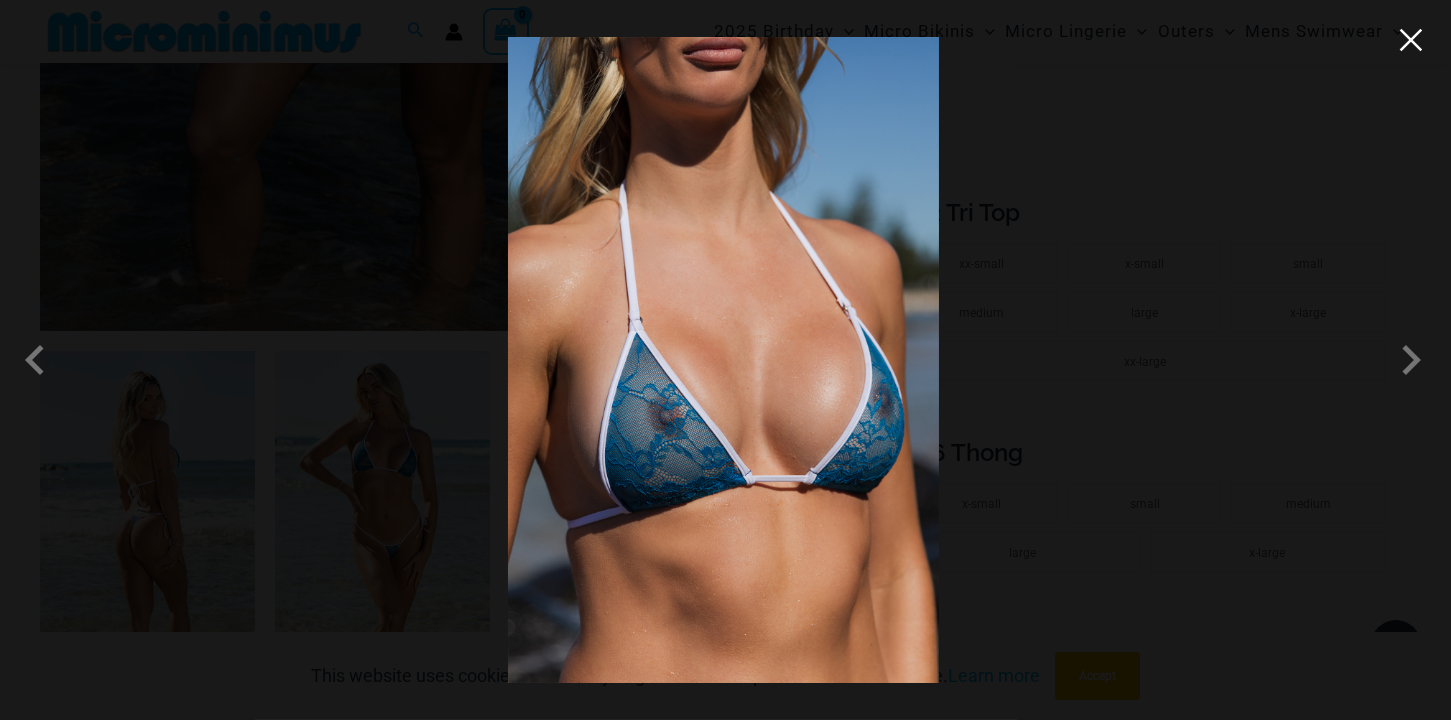click at bounding box center (1411, 40) 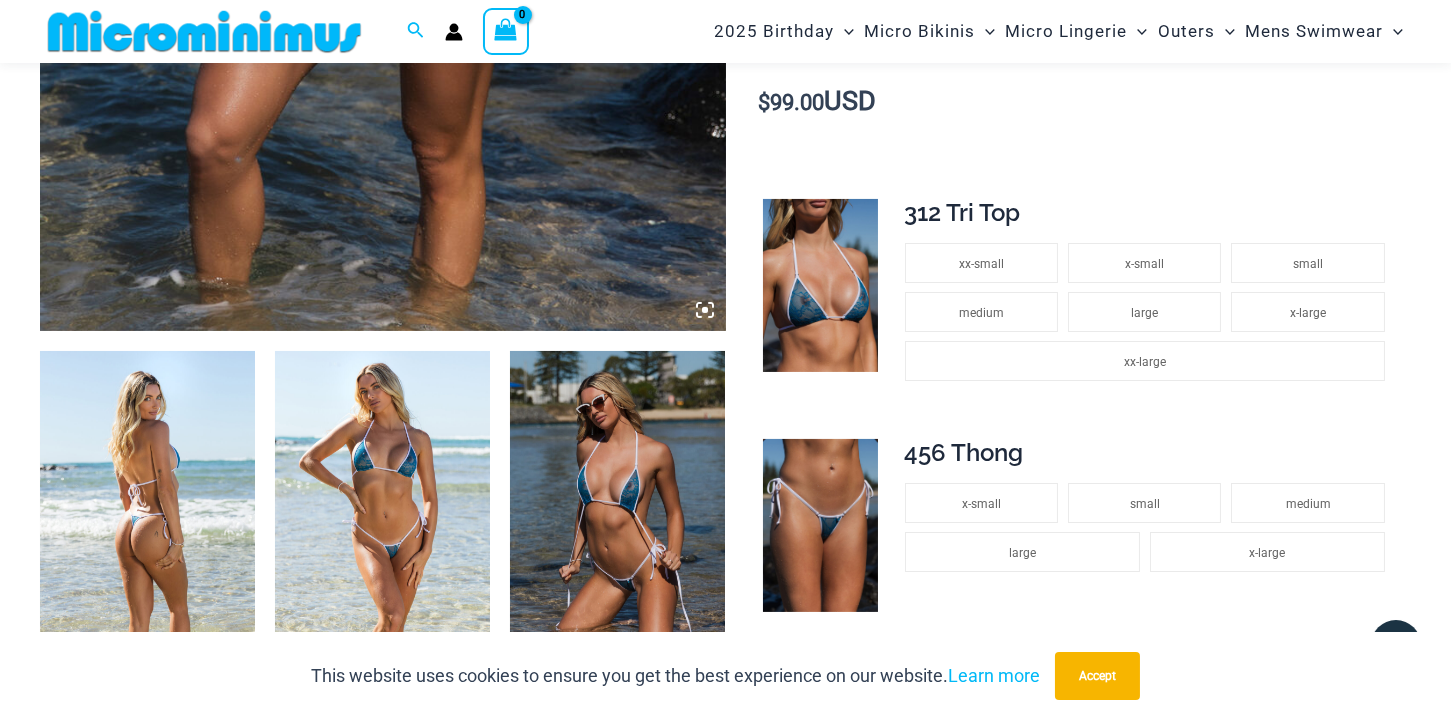 click at bounding box center (383, -184) 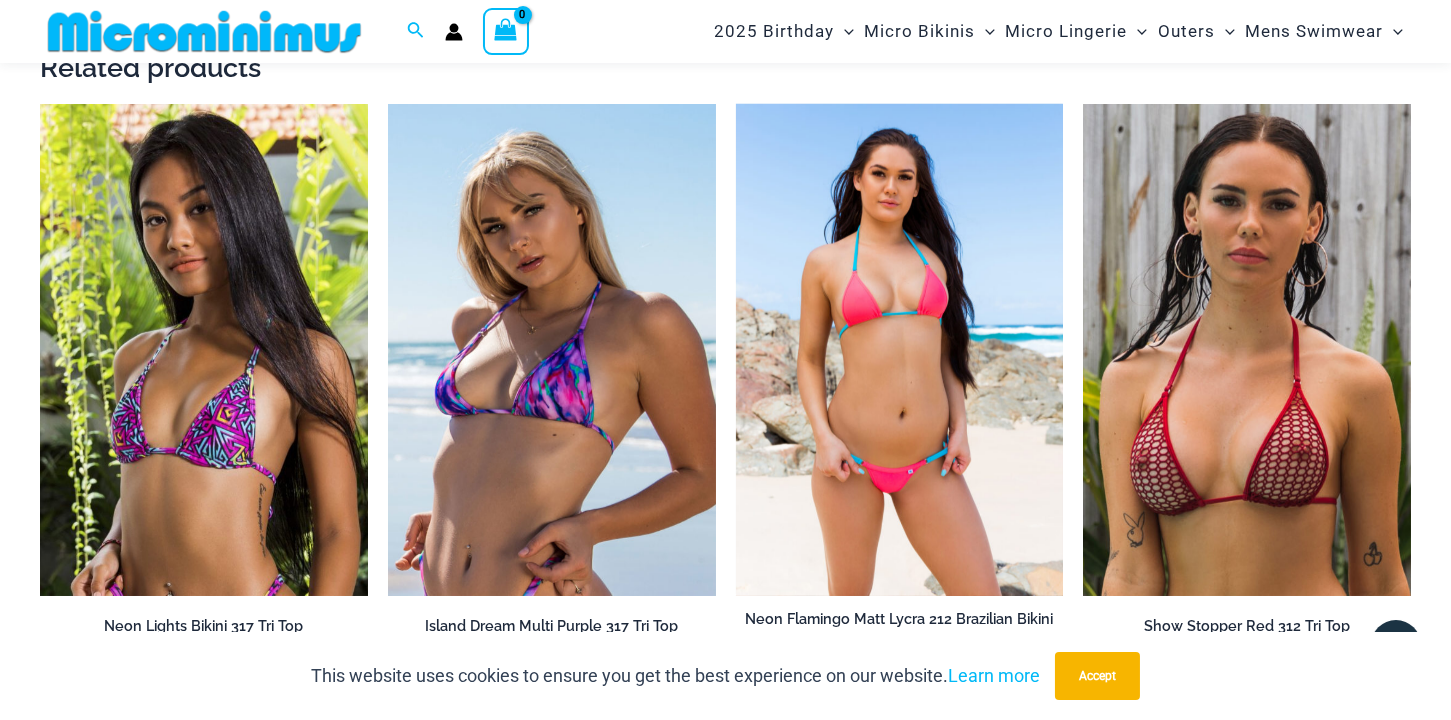 scroll, scrollTop: 2420, scrollLeft: 0, axis: vertical 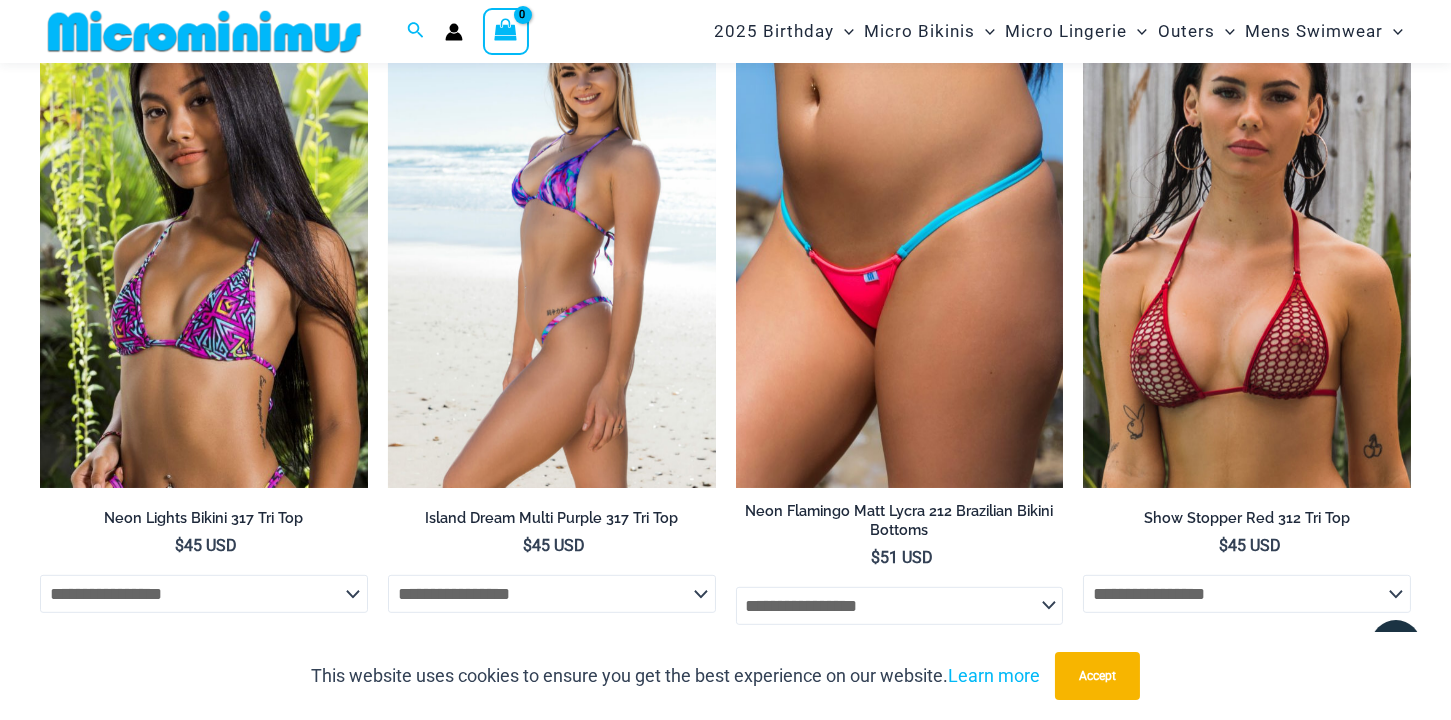 click at bounding box center [552, 242] 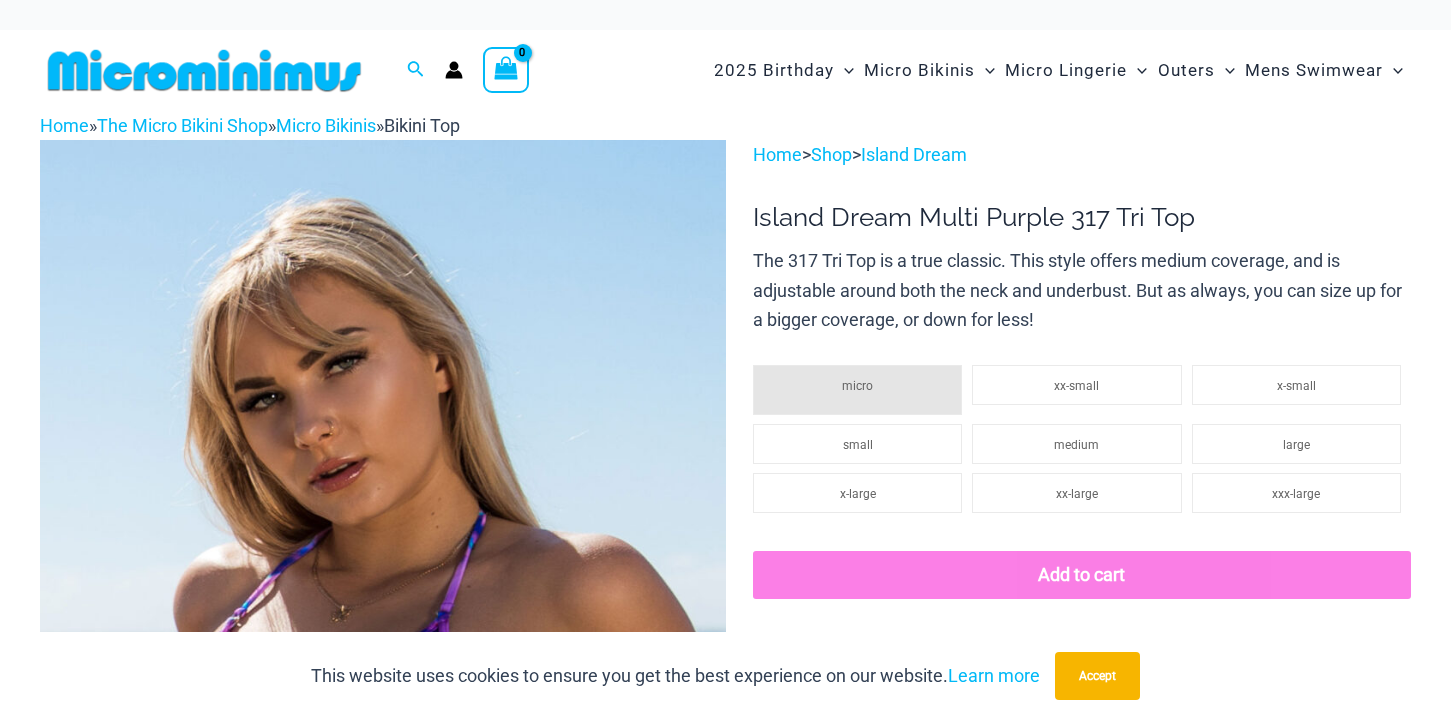 scroll, scrollTop: 0, scrollLeft: 0, axis: both 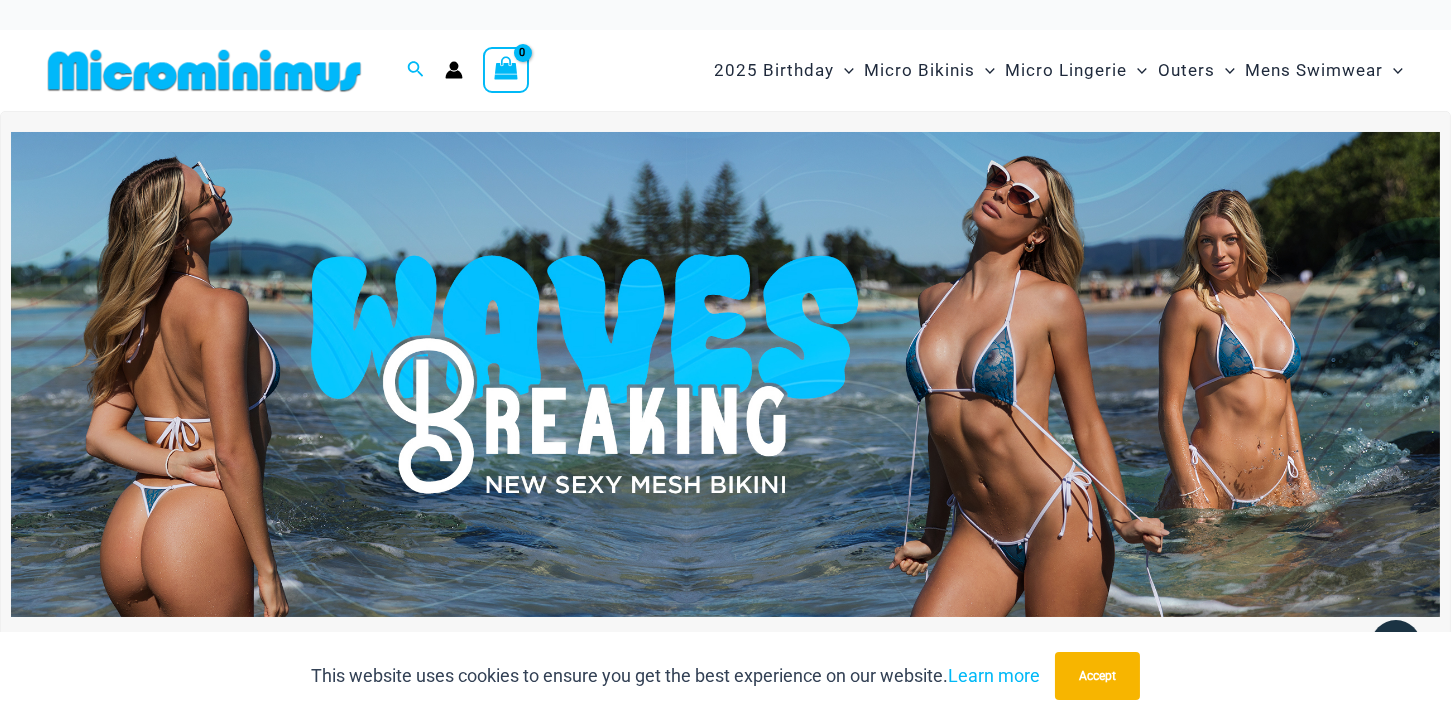 click at bounding box center (725, 375) 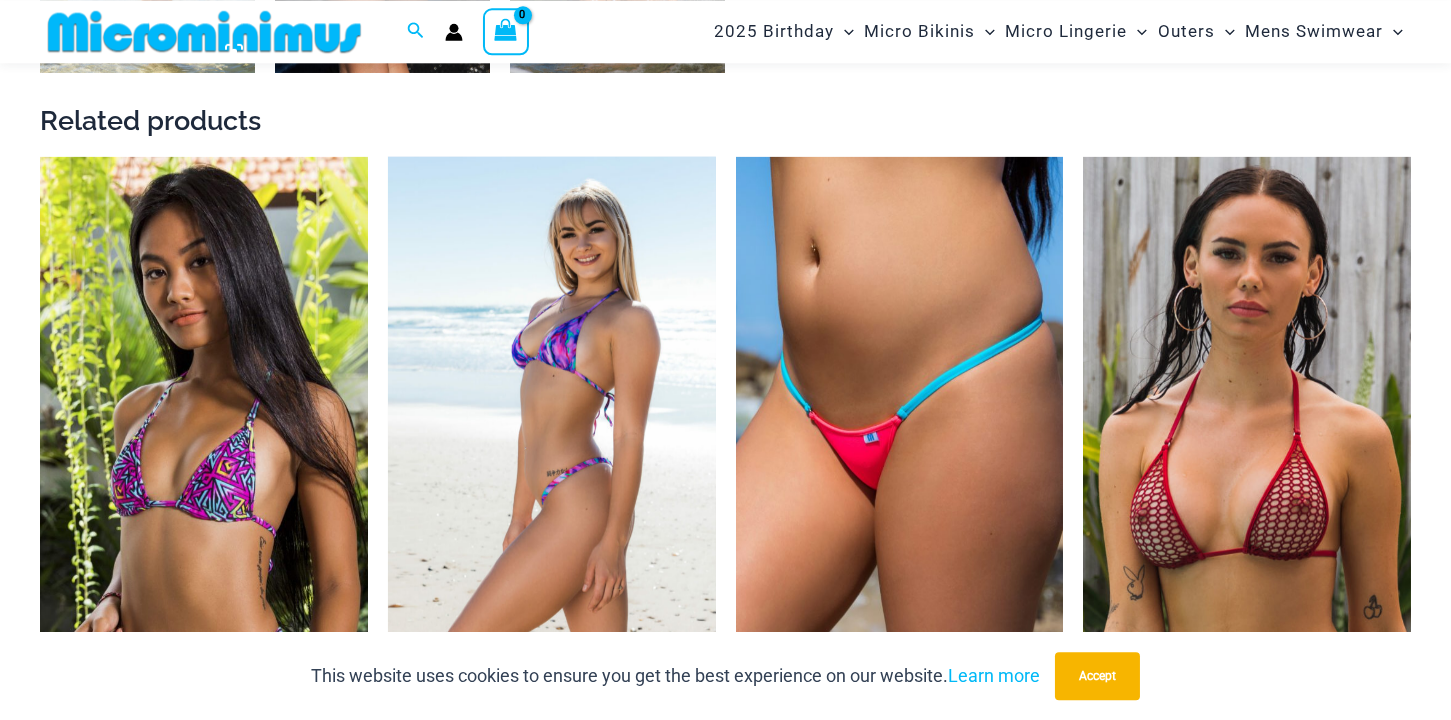scroll, scrollTop: 2304, scrollLeft: 0, axis: vertical 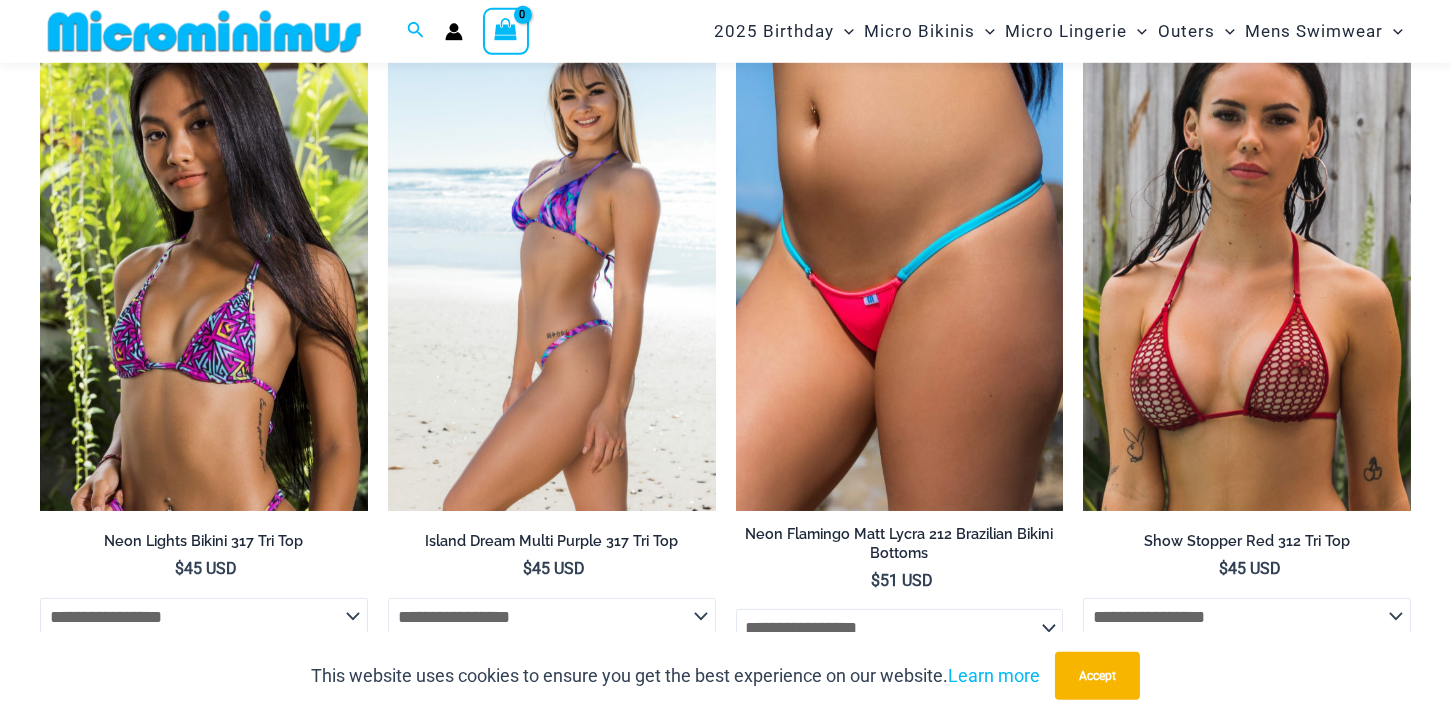 click at bounding box center [552, 265] 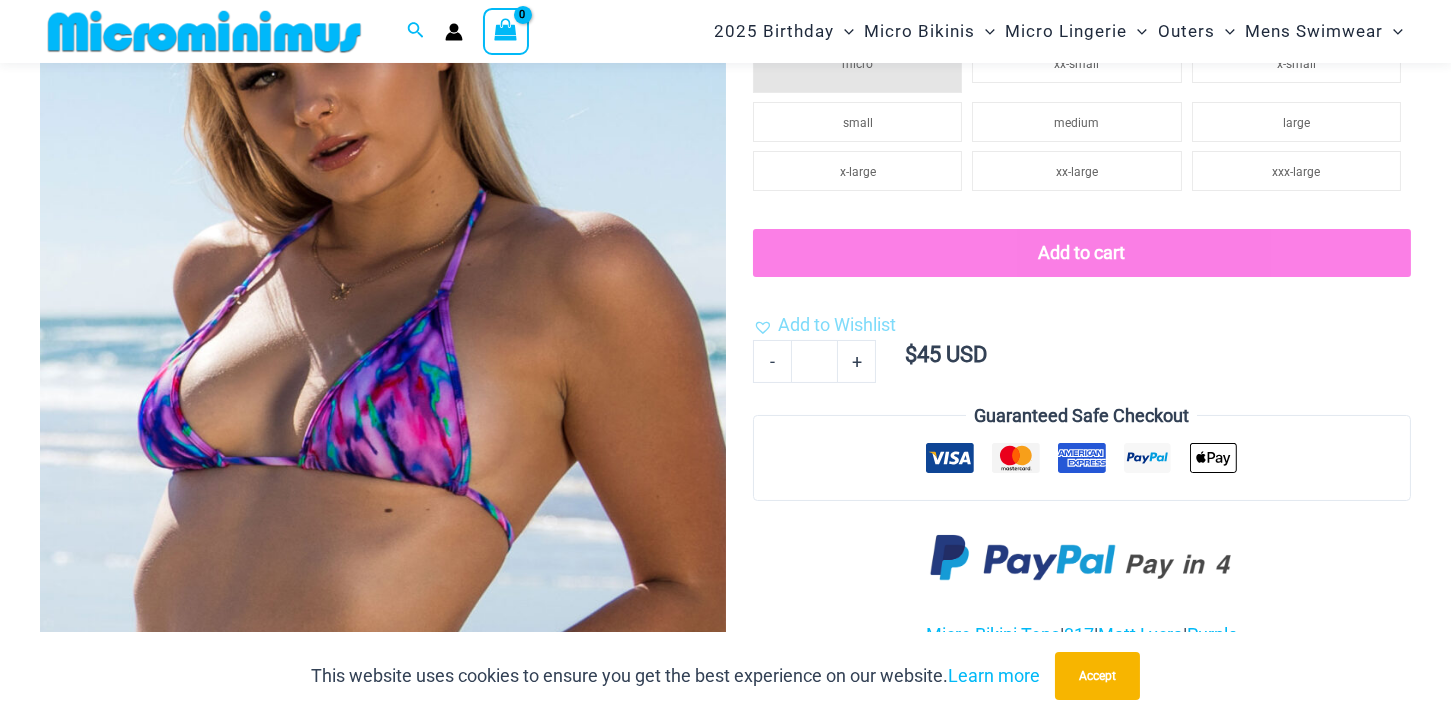 scroll, scrollTop: 110, scrollLeft: 0, axis: vertical 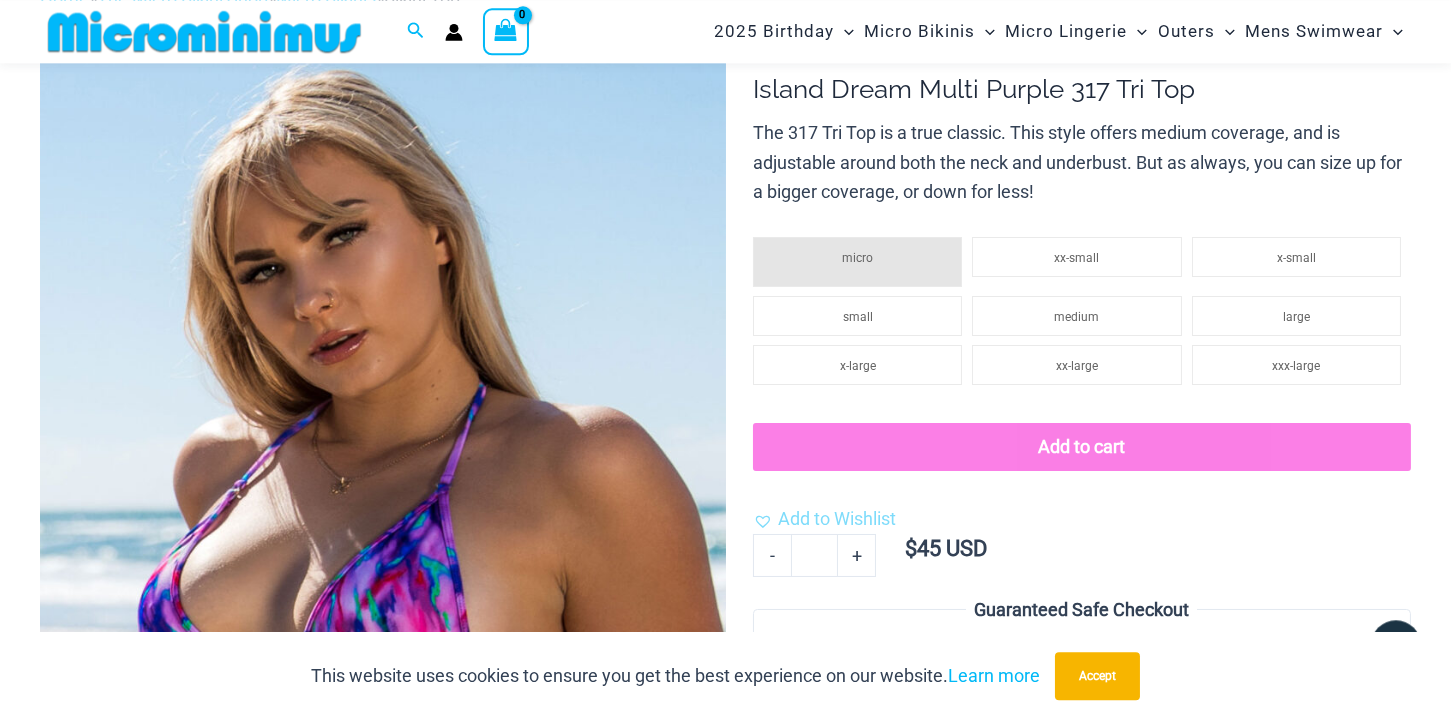 click at bounding box center (383, 526) 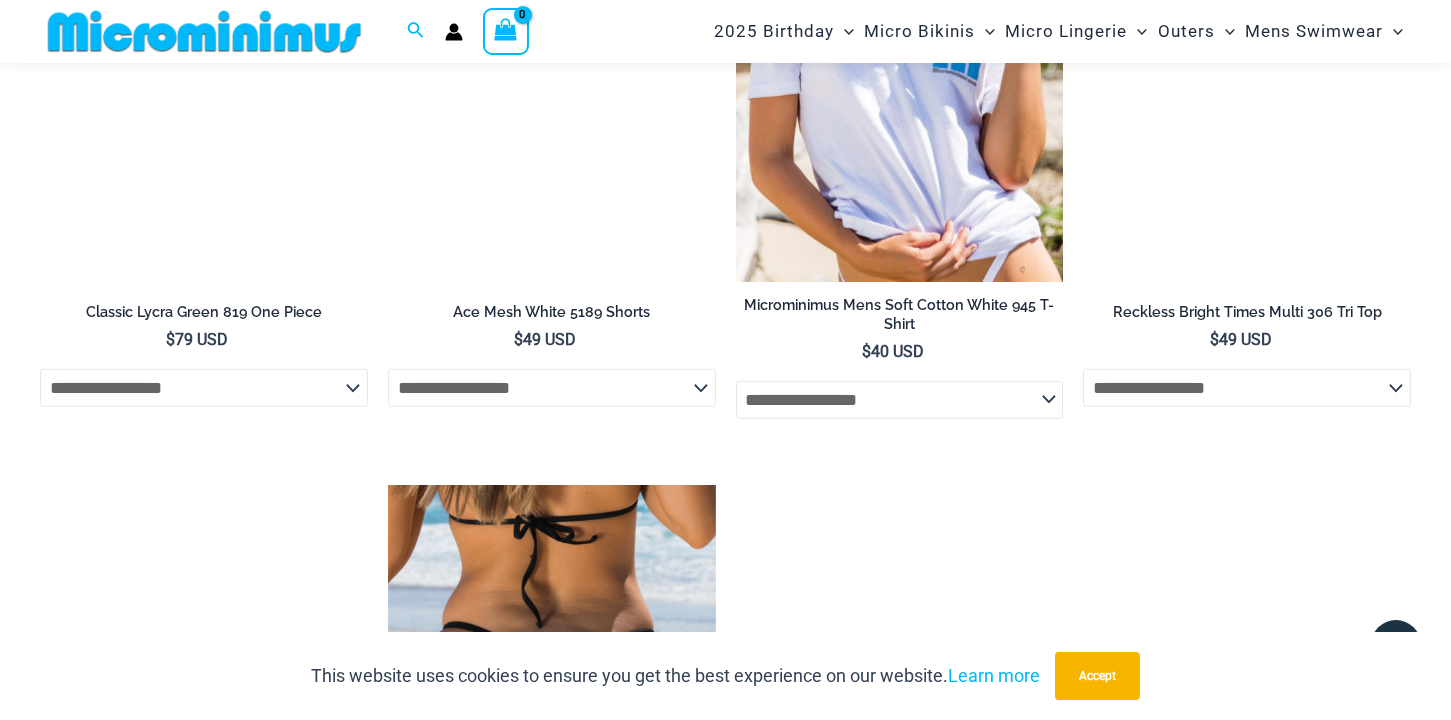 scroll, scrollTop: 3511, scrollLeft: 0, axis: vertical 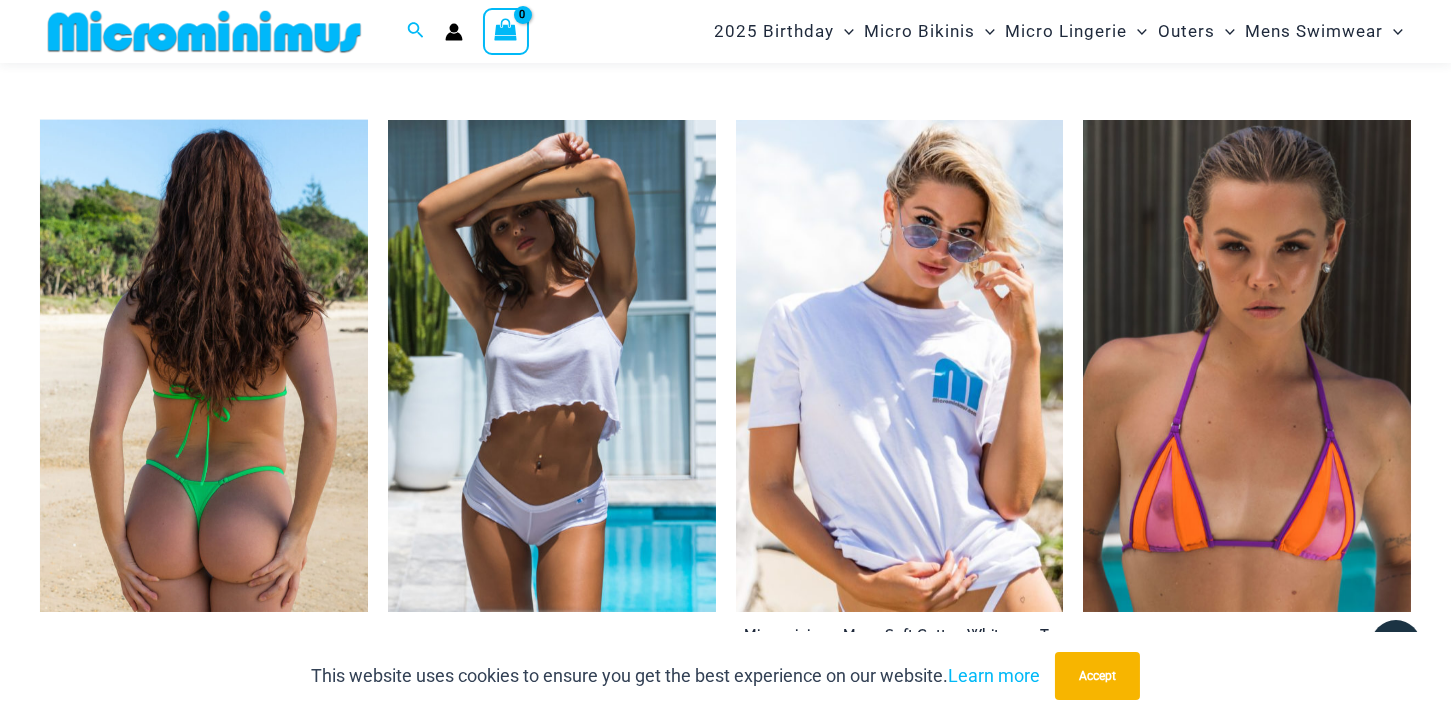 click at bounding box center (204, 366) 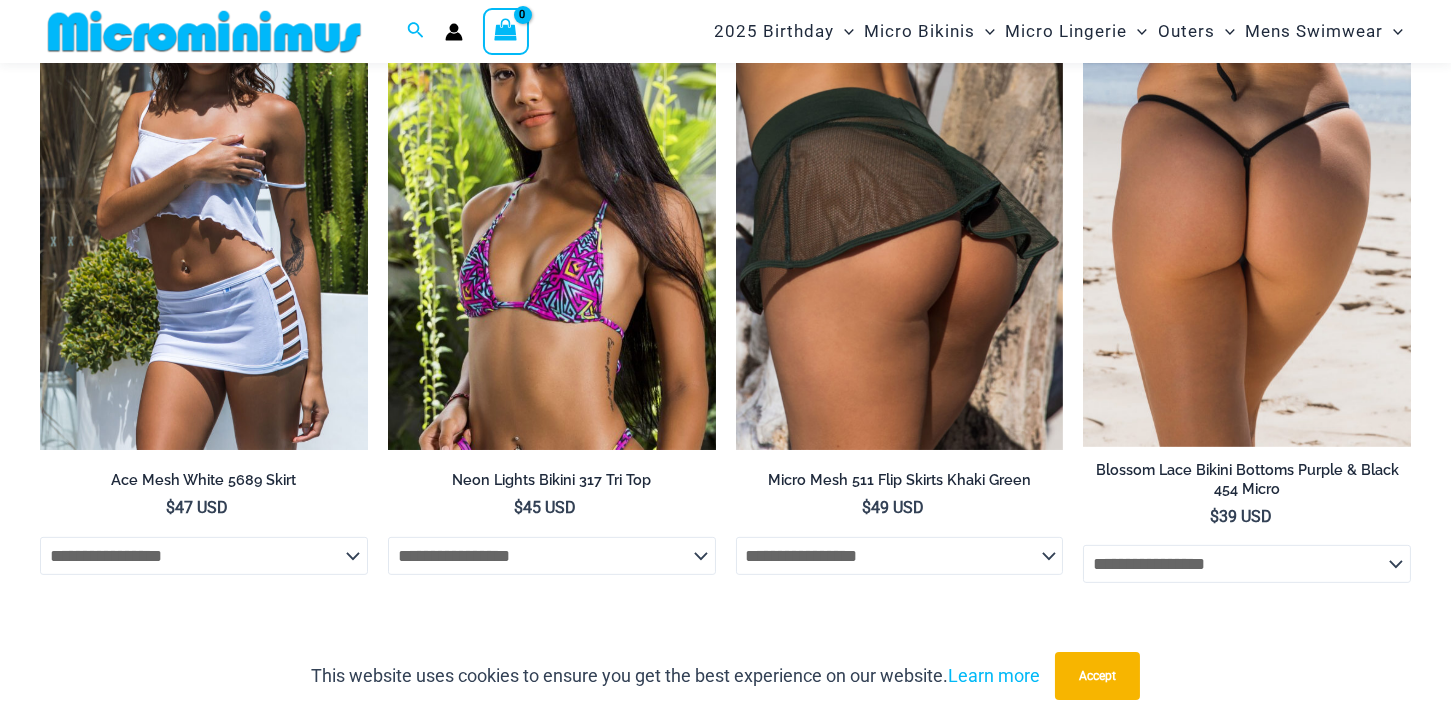 scroll, scrollTop: 202, scrollLeft: 0, axis: vertical 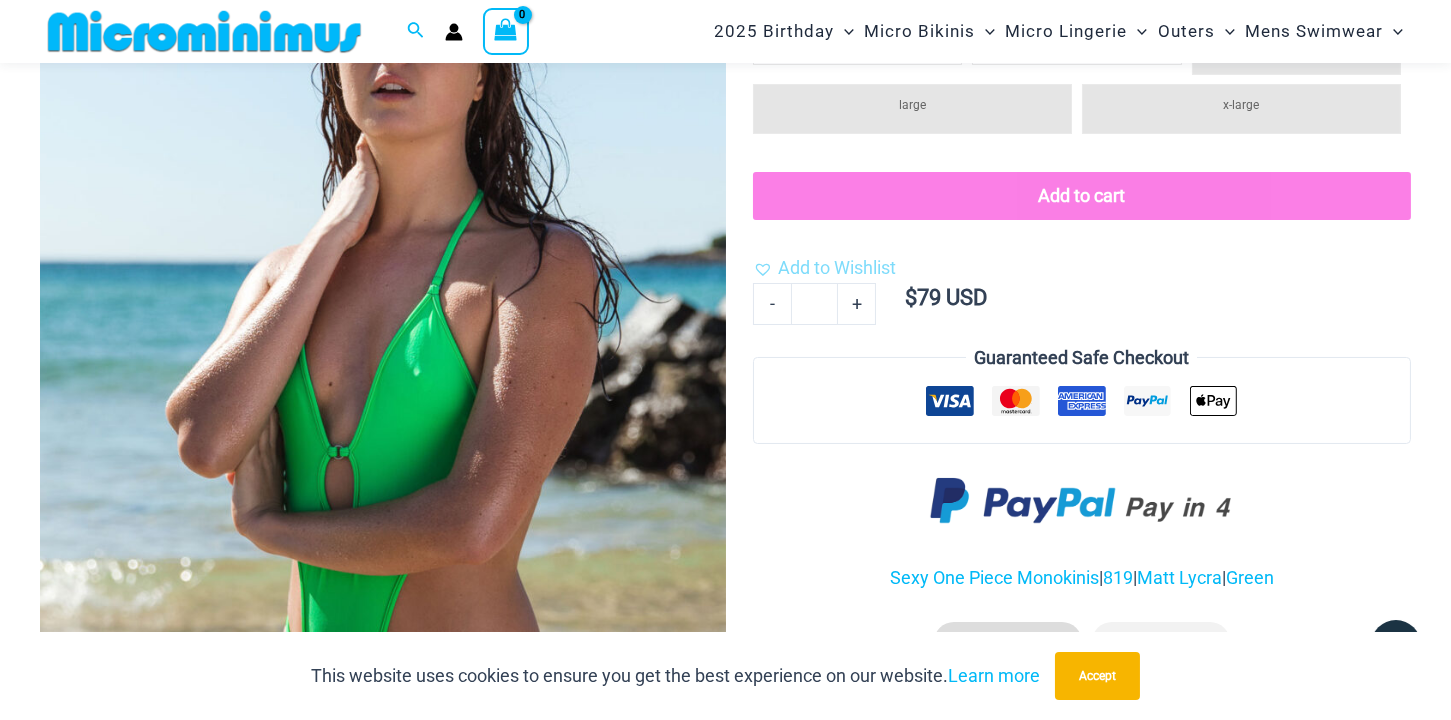 click at bounding box center [383, 434] 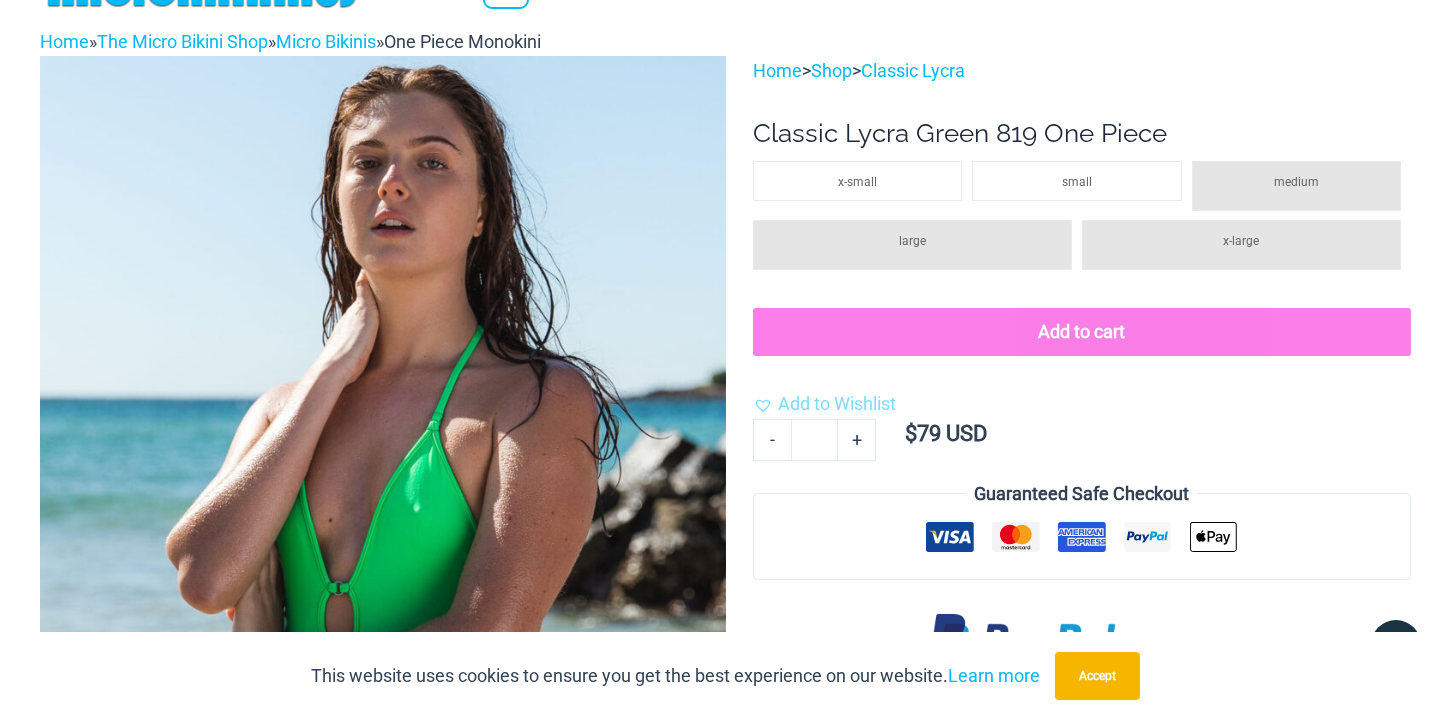 scroll, scrollTop: 0, scrollLeft: 0, axis: both 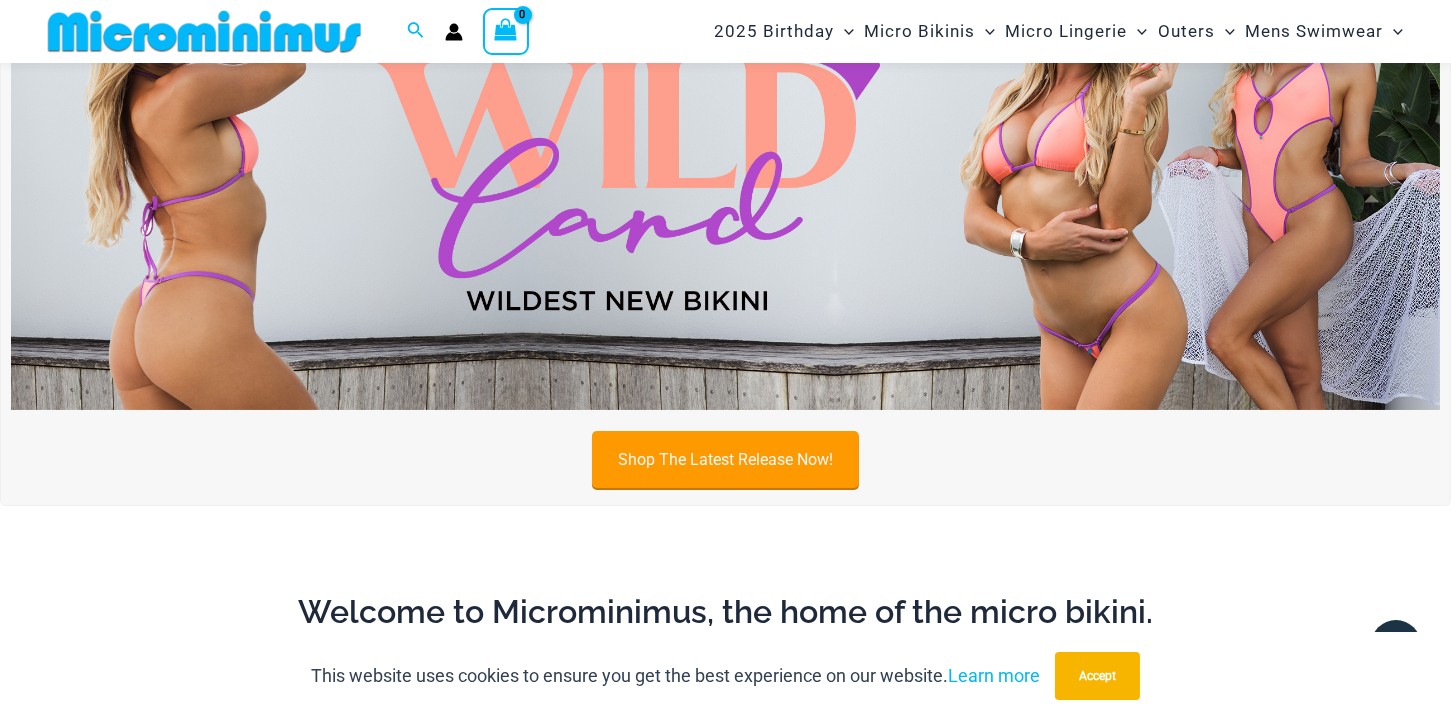 click on "Shop The Latest Release Now!" at bounding box center (725, 459) 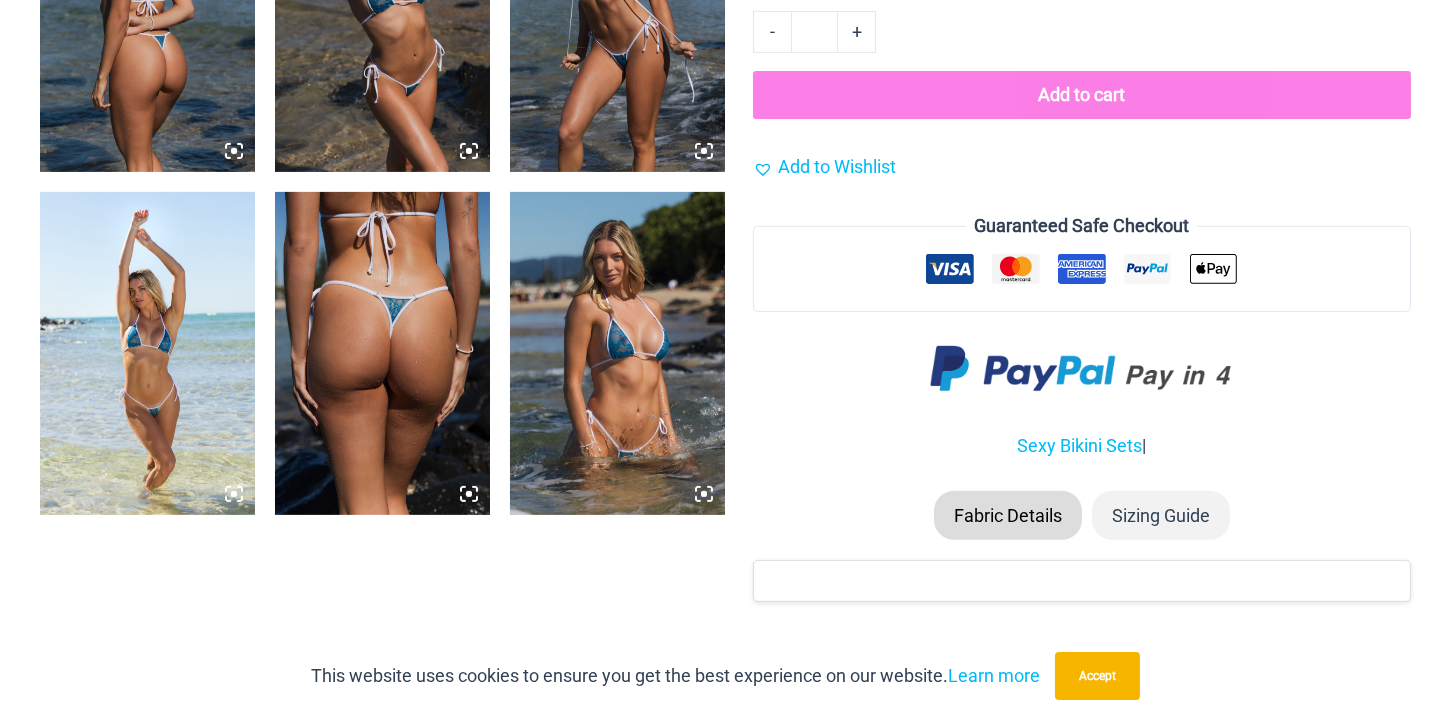 scroll, scrollTop: 0, scrollLeft: 0, axis: both 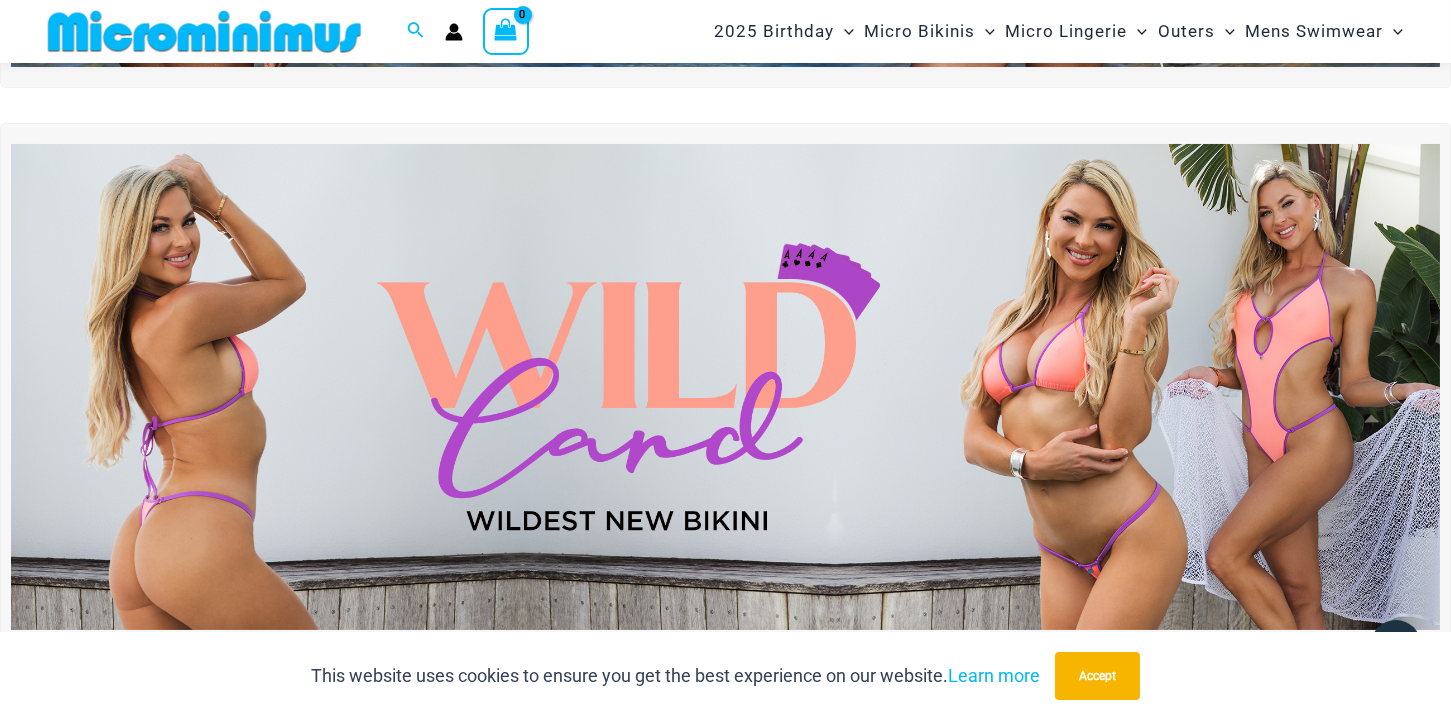 click at bounding box center (725, 387) 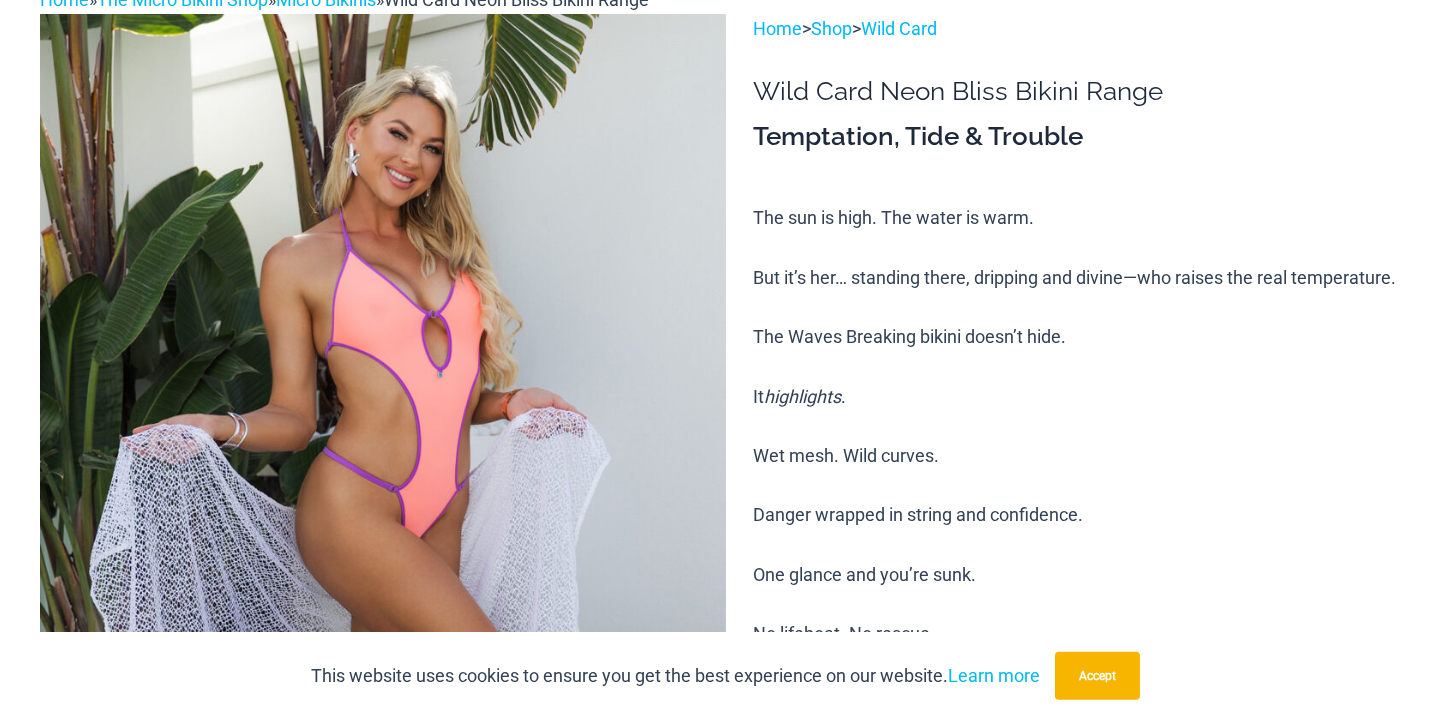 scroll, scrollTop: 0, scrollLeft: 0, axis: both 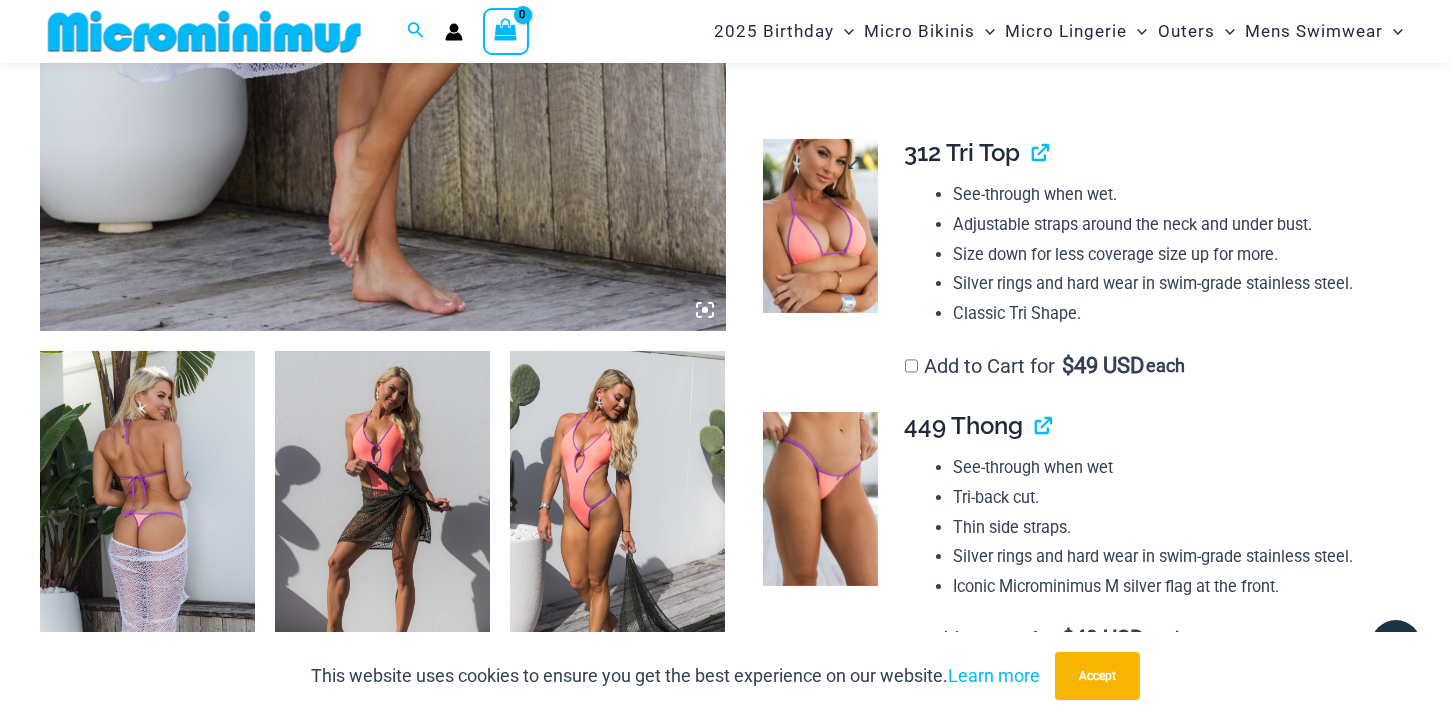 click at bounding box center (820, 225) 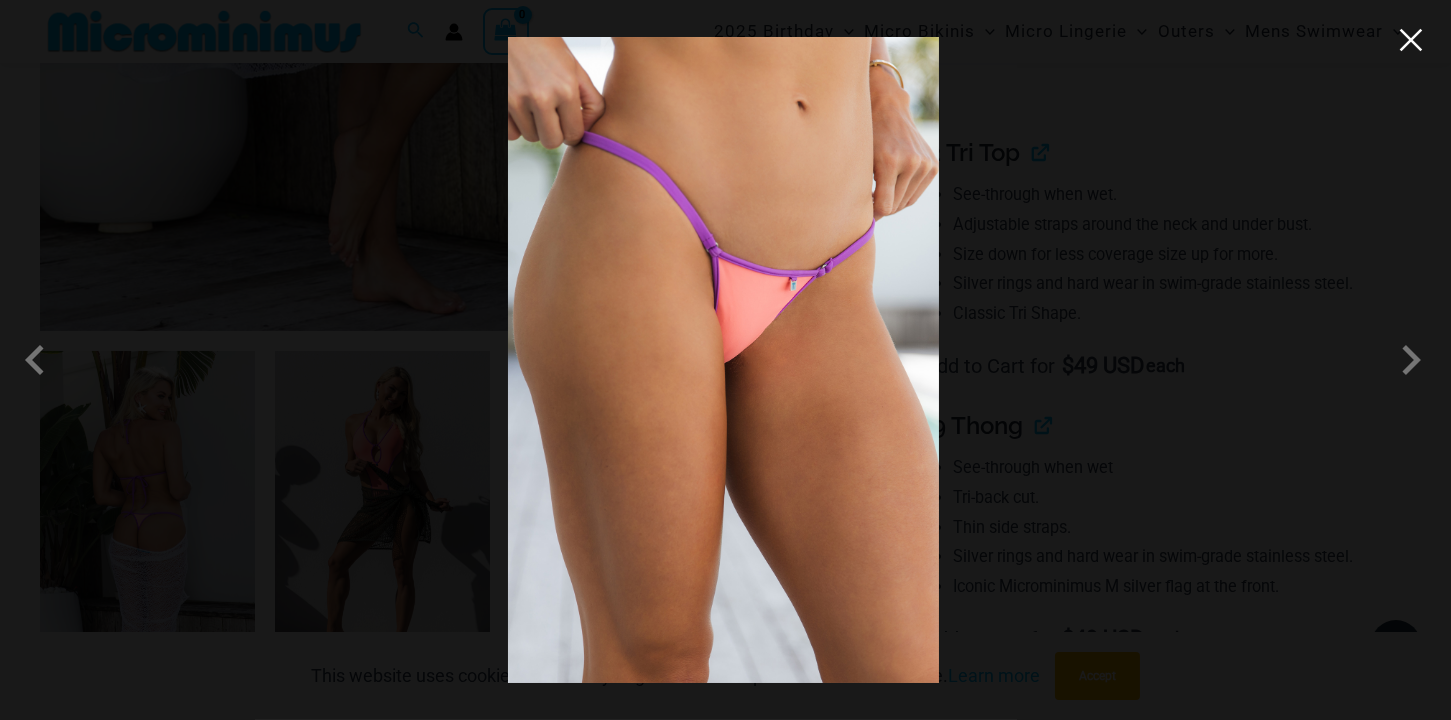 click at bounding box center (1411, 40) 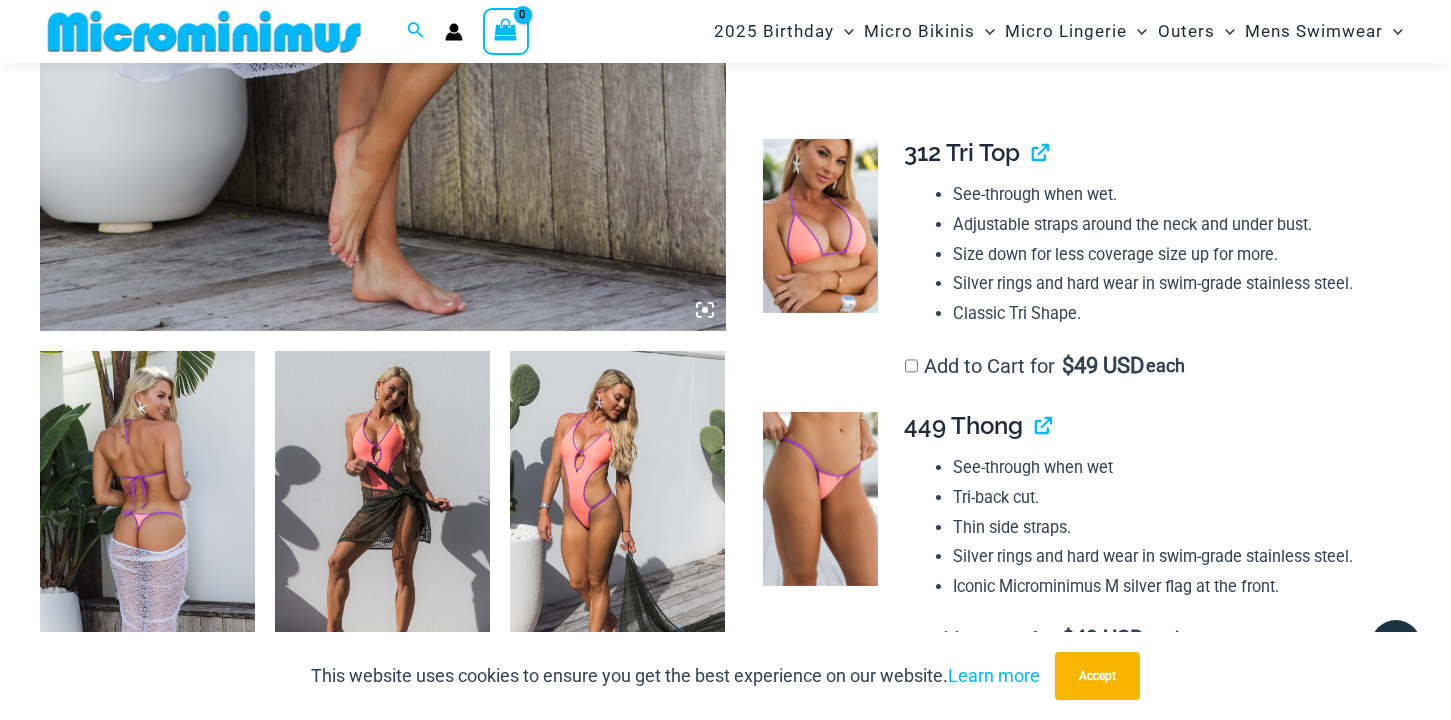 click at bounding box center [383, -184] 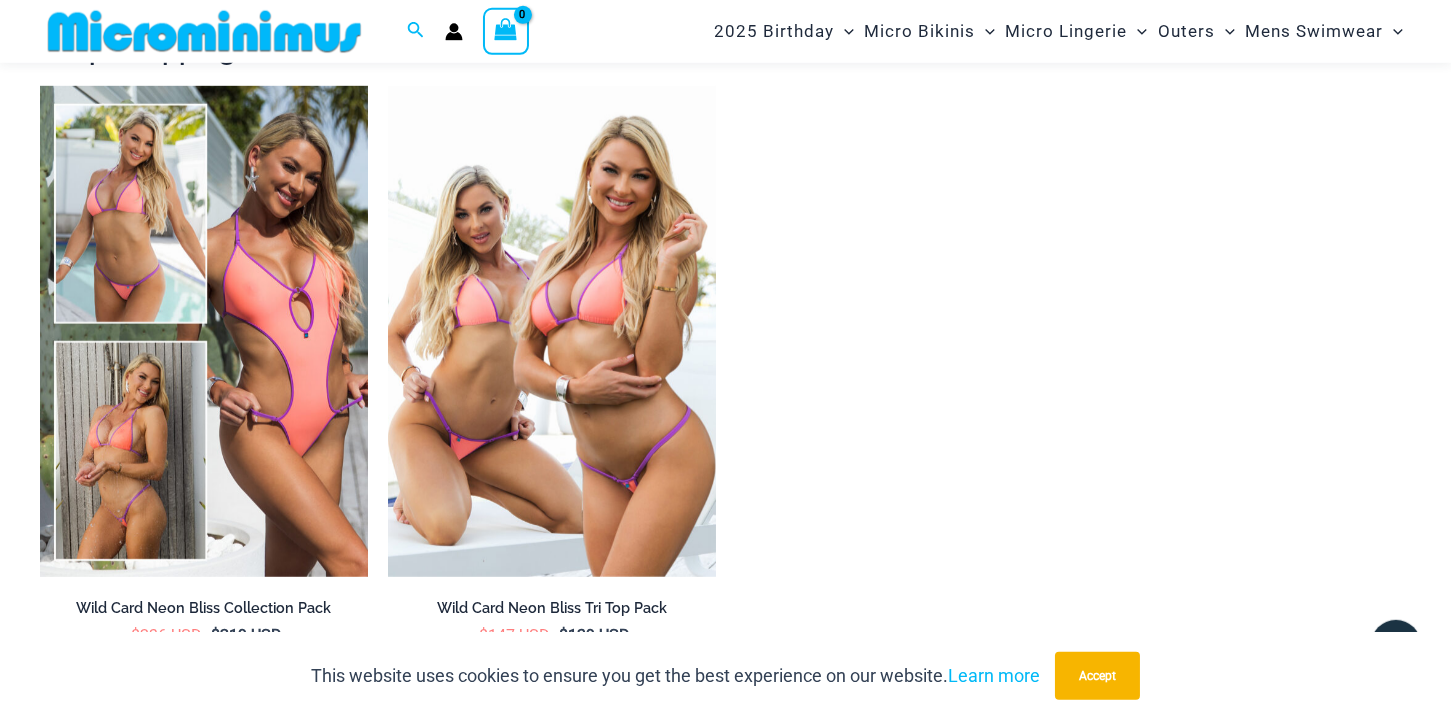 scroll, scrollTop: 3300, scrollLeft: 0, axis: vertical 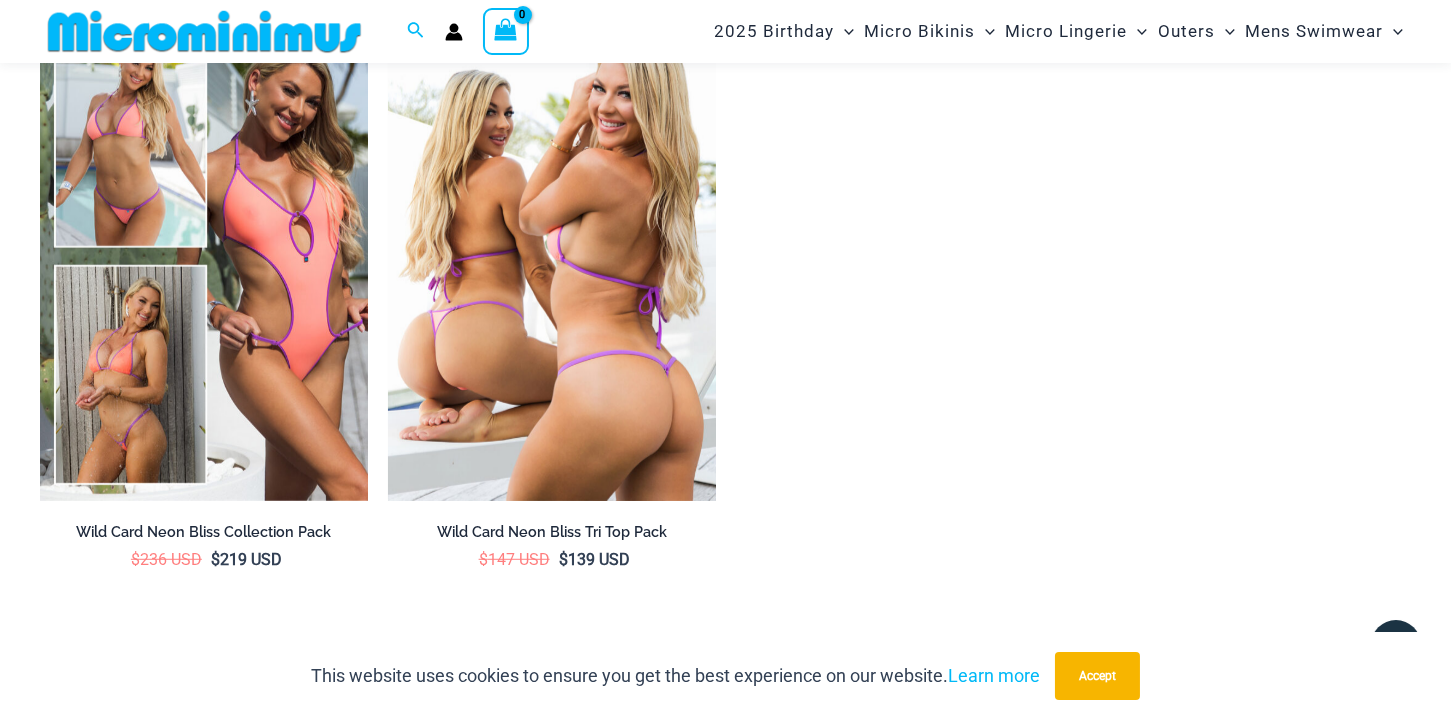 click at bounding box center (552, 256) 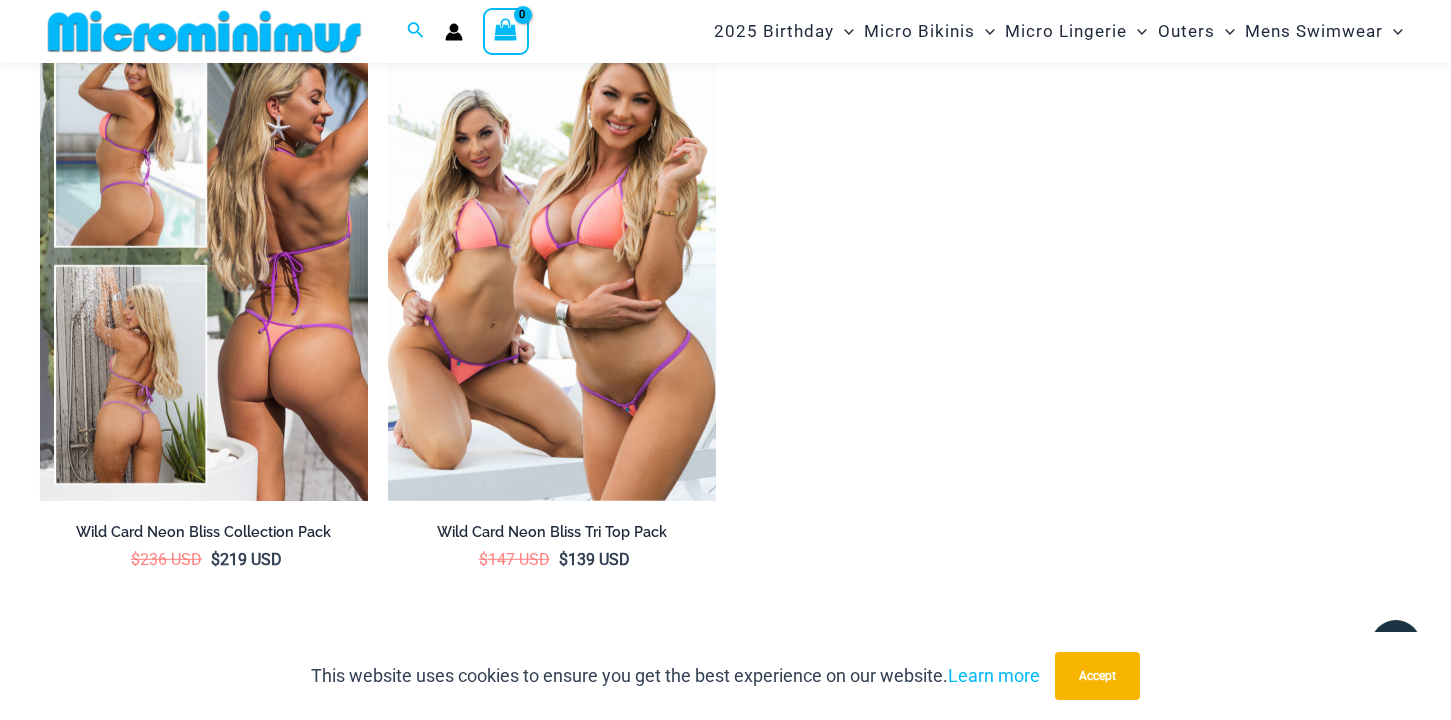click at bounding box center [204, 256] 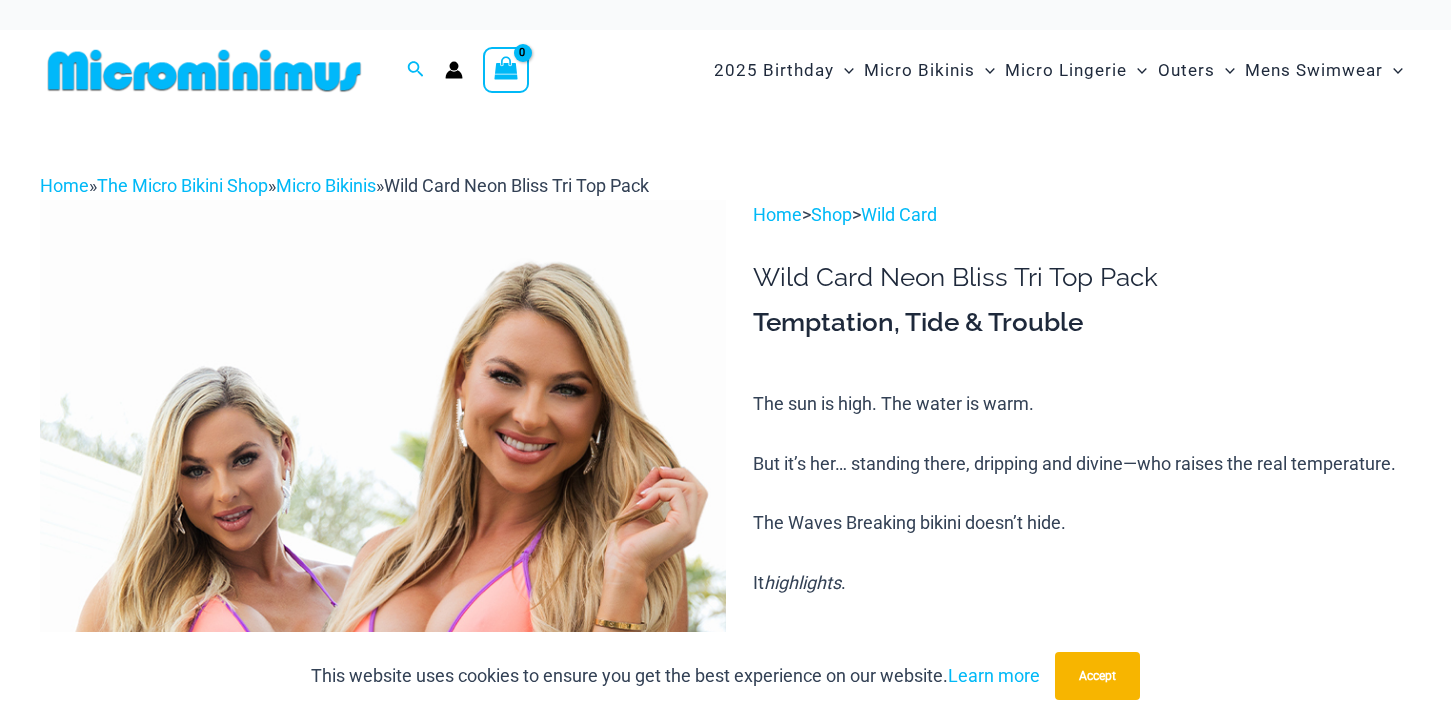 scroll, scrollTop: 0, scrollLeft: 0, axis: both 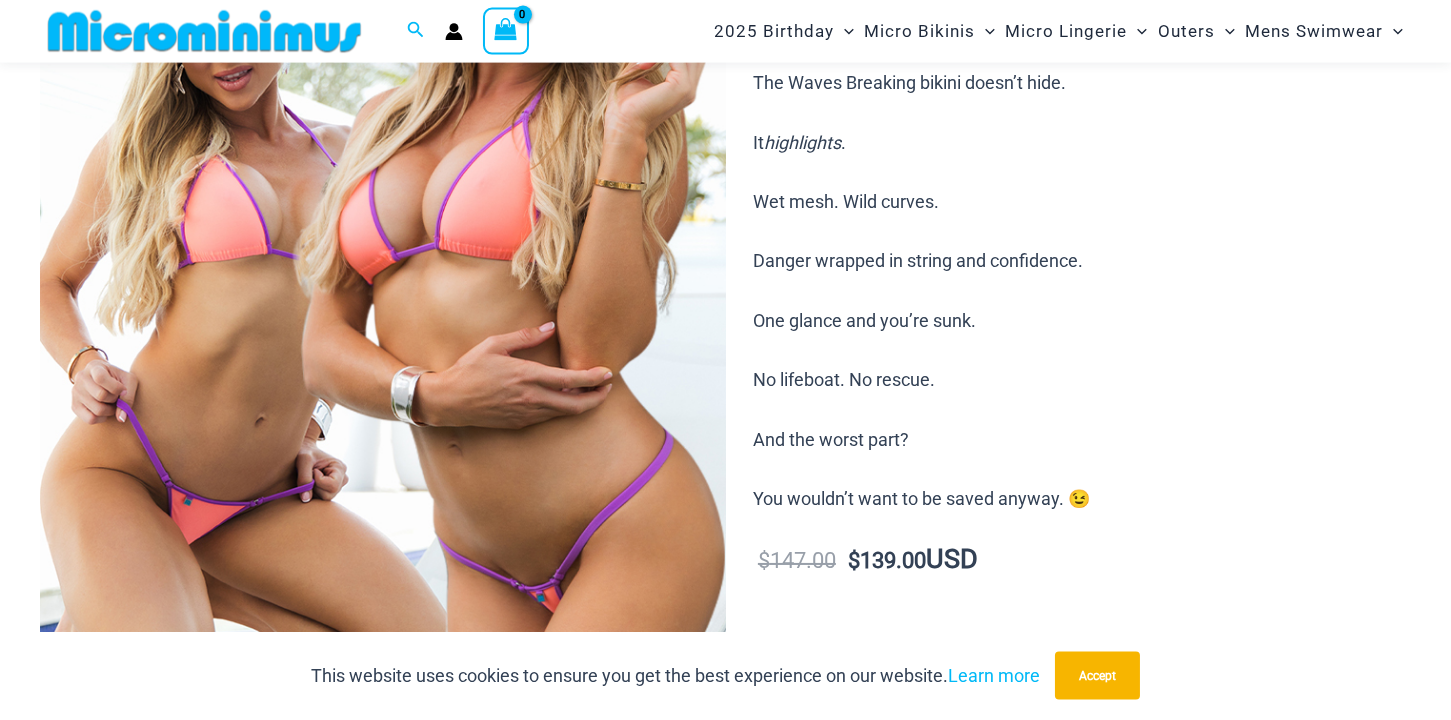 click at bounding box center (383, 274) 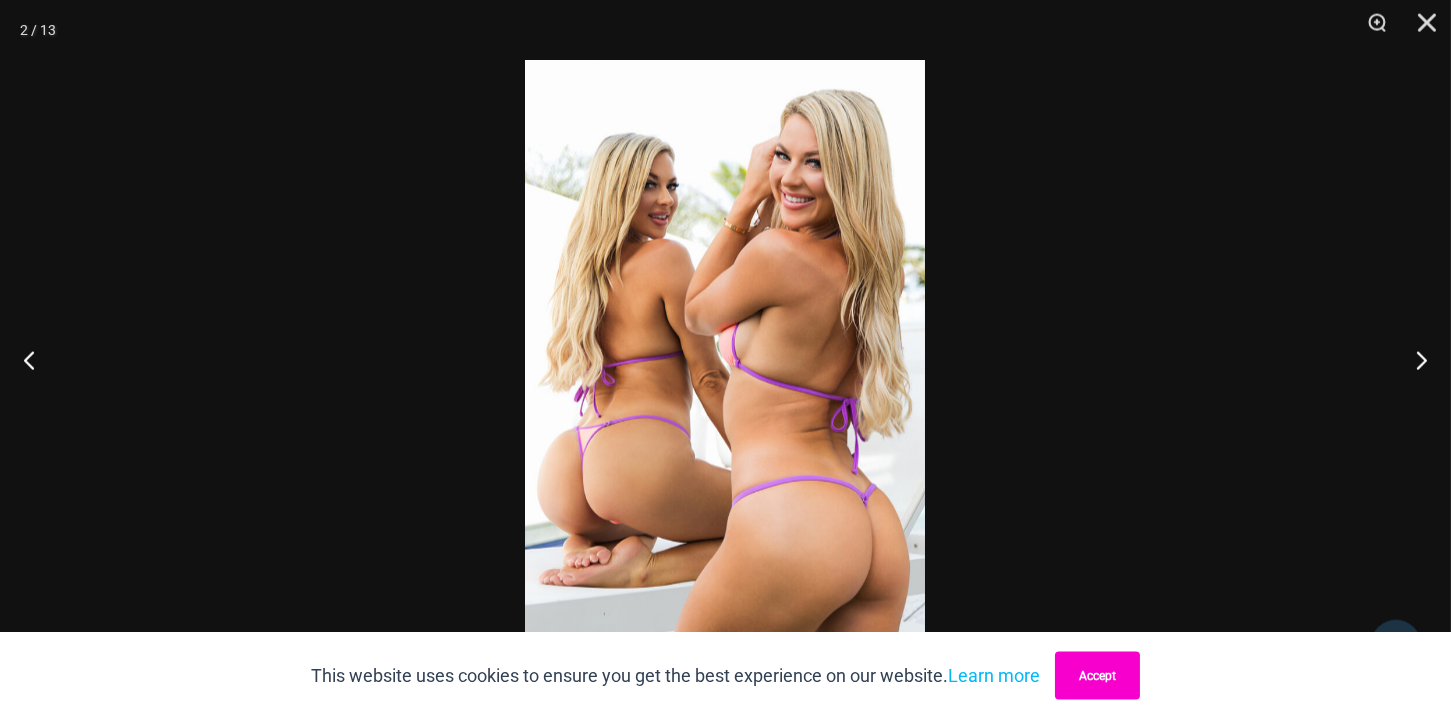 click on "Accept" at bounding box center (1097, 676) 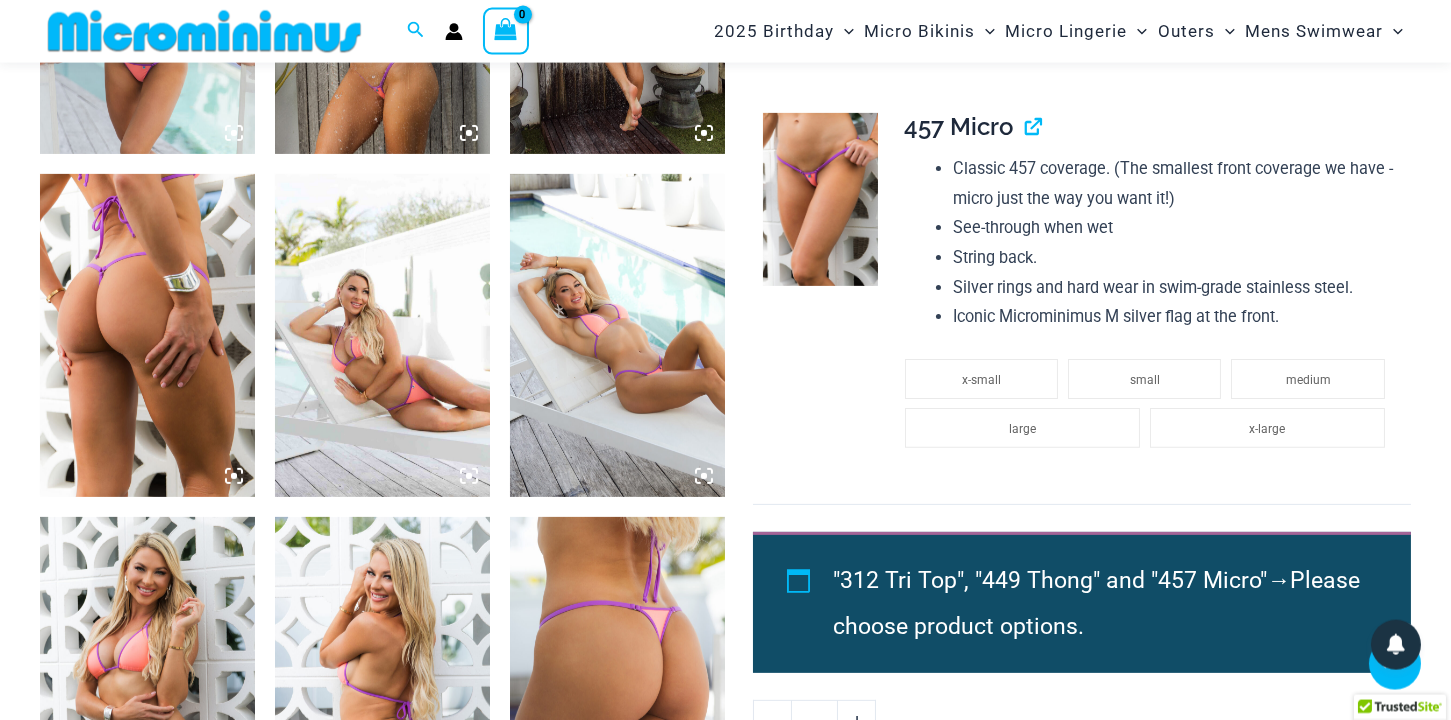 scroll, scrollTop: 1522, scrollLeft: 0, axis: vertical 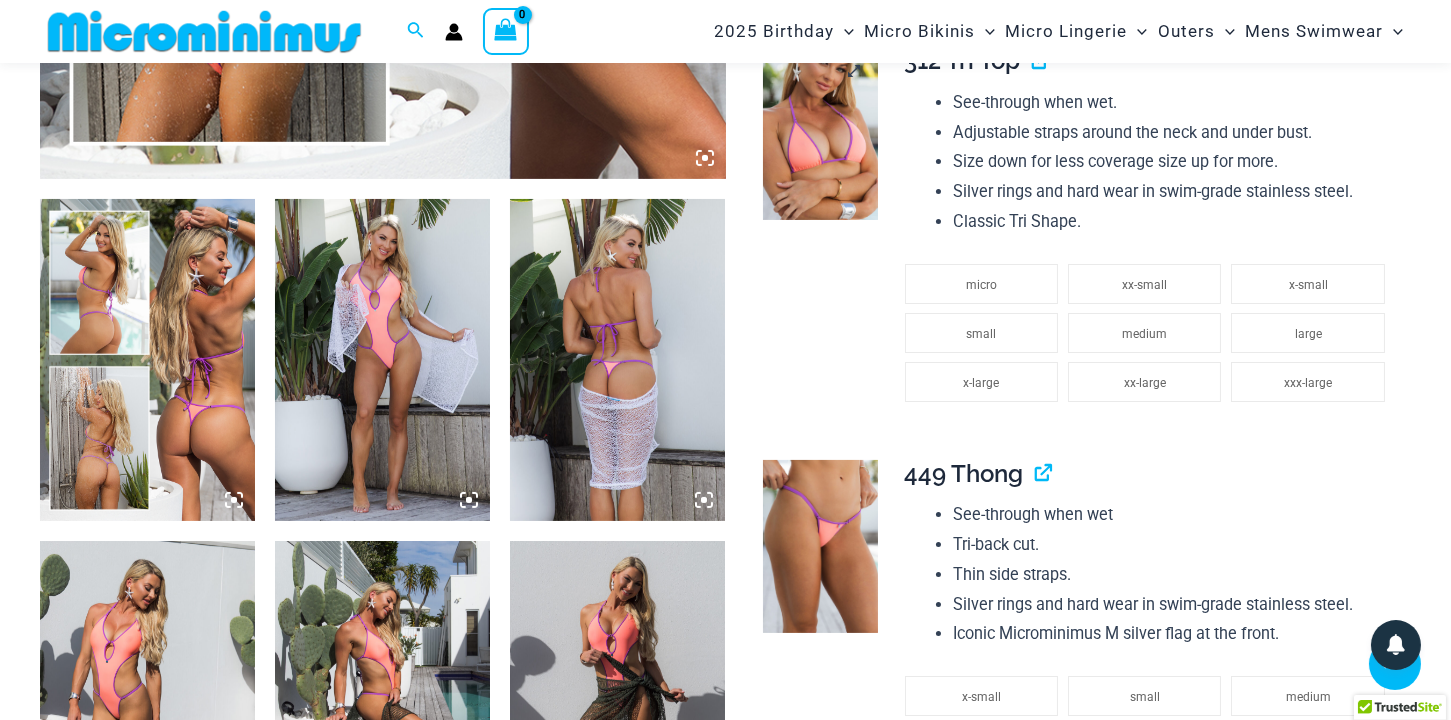 click at bounding box center (820, 133) 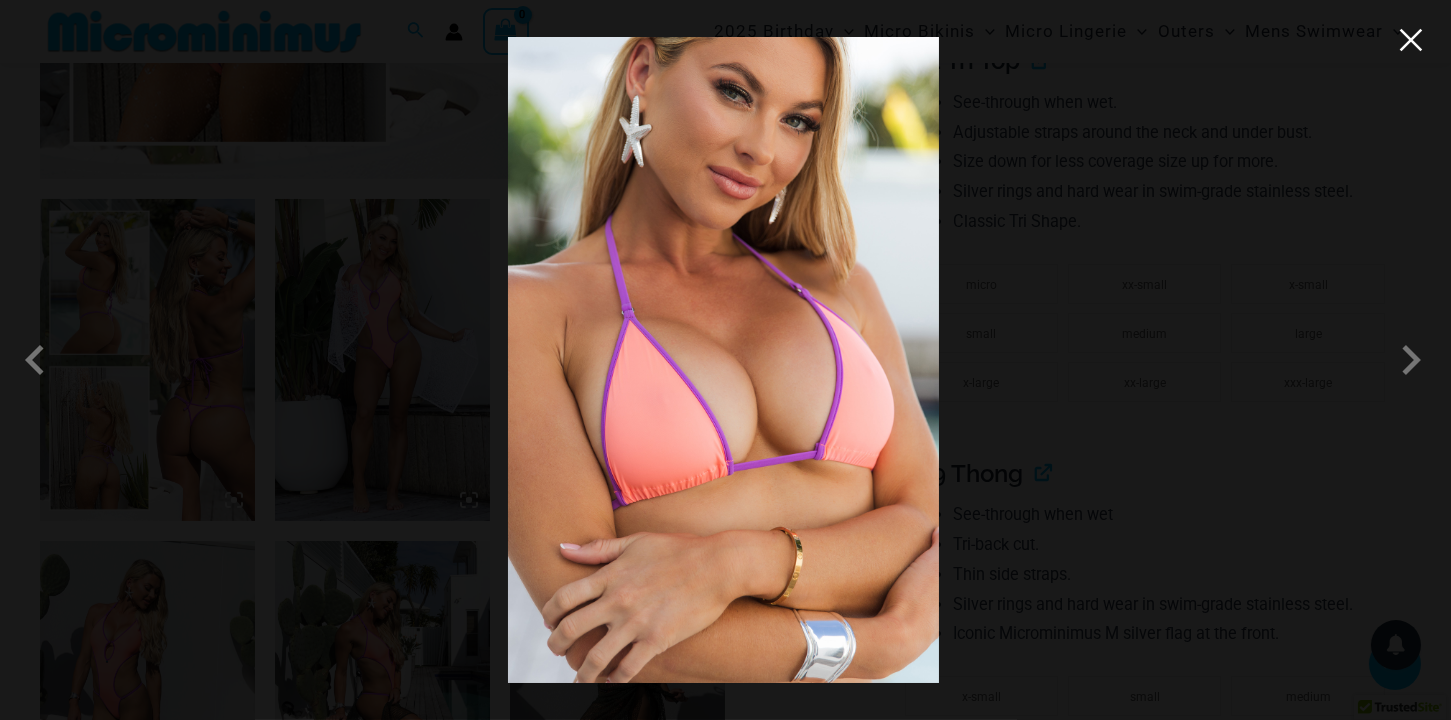 click at bounding box center [1411, 40] 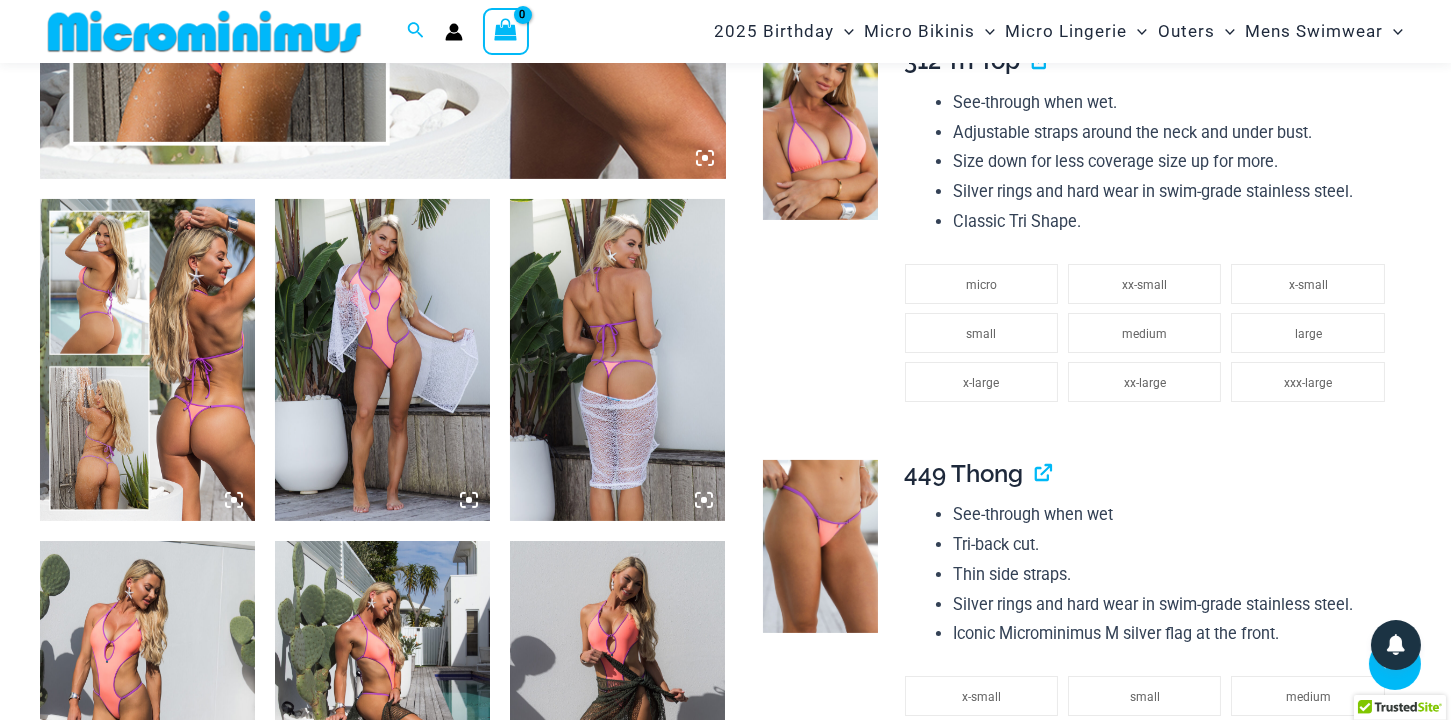 click at bounding box center [383, -336] 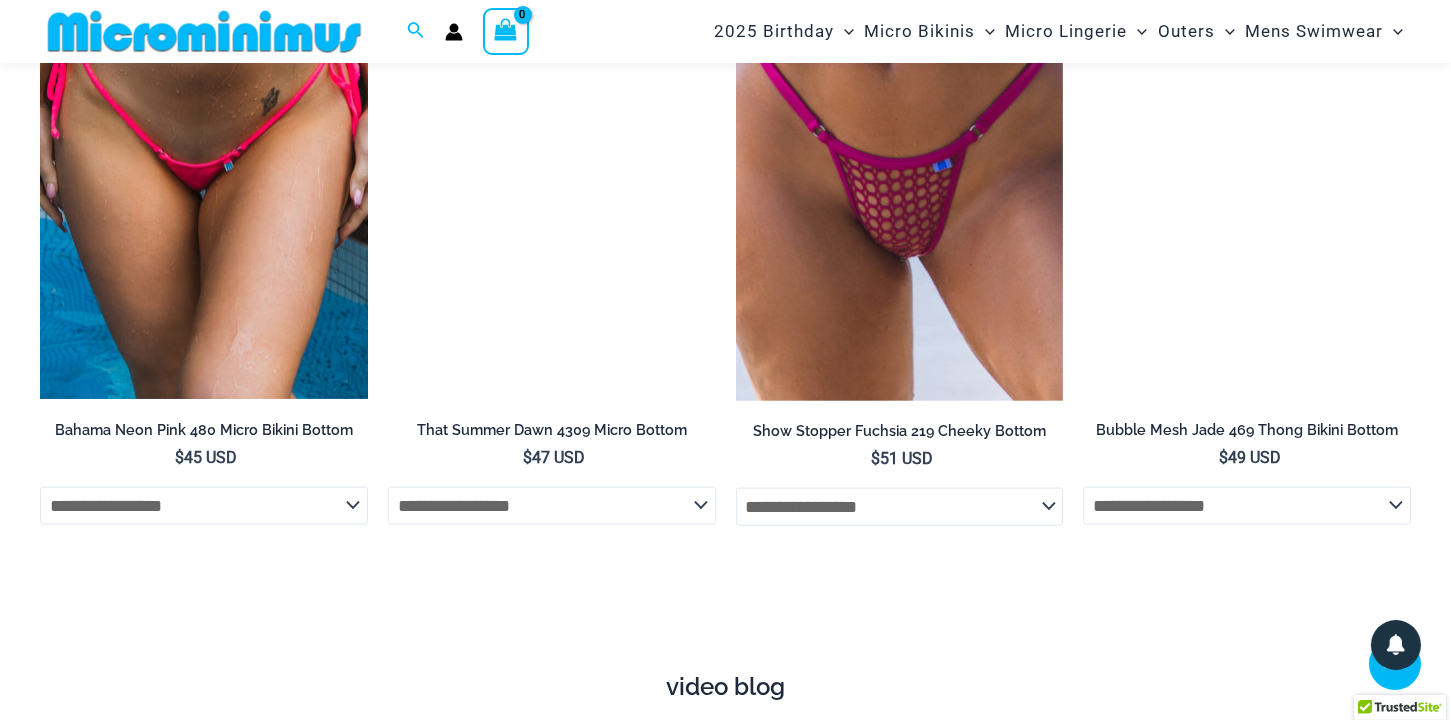 scroll, scrollTop: 5922, scrollLeft: 0, axis: vertical 